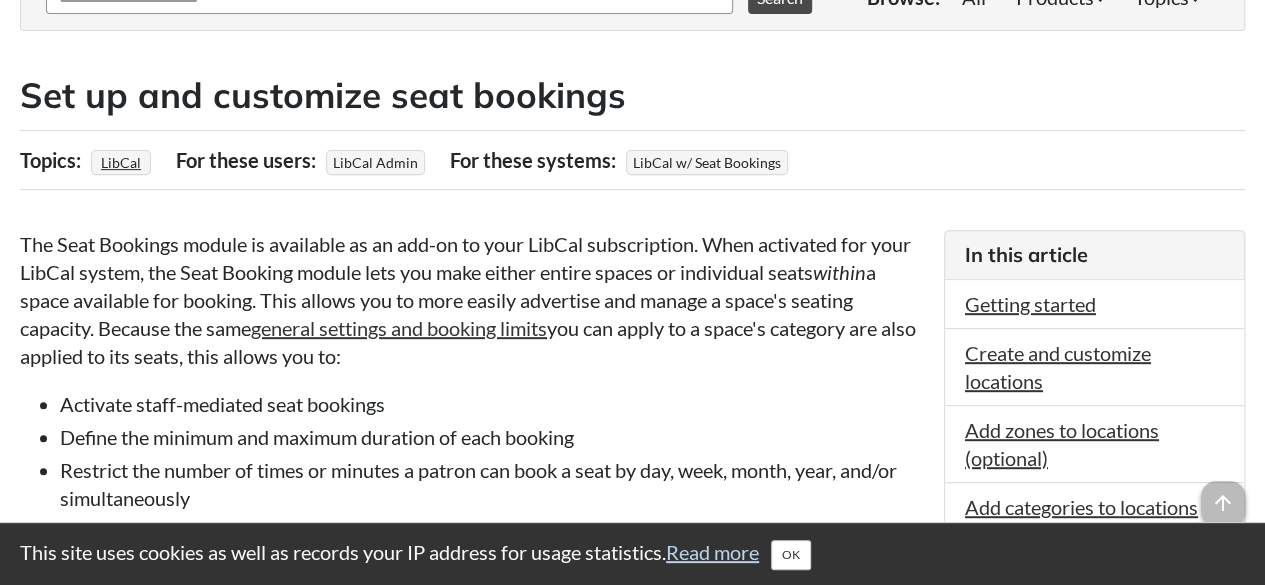 click on "Activate staff-mediated seat bookings" at bounding box center [492, 404] 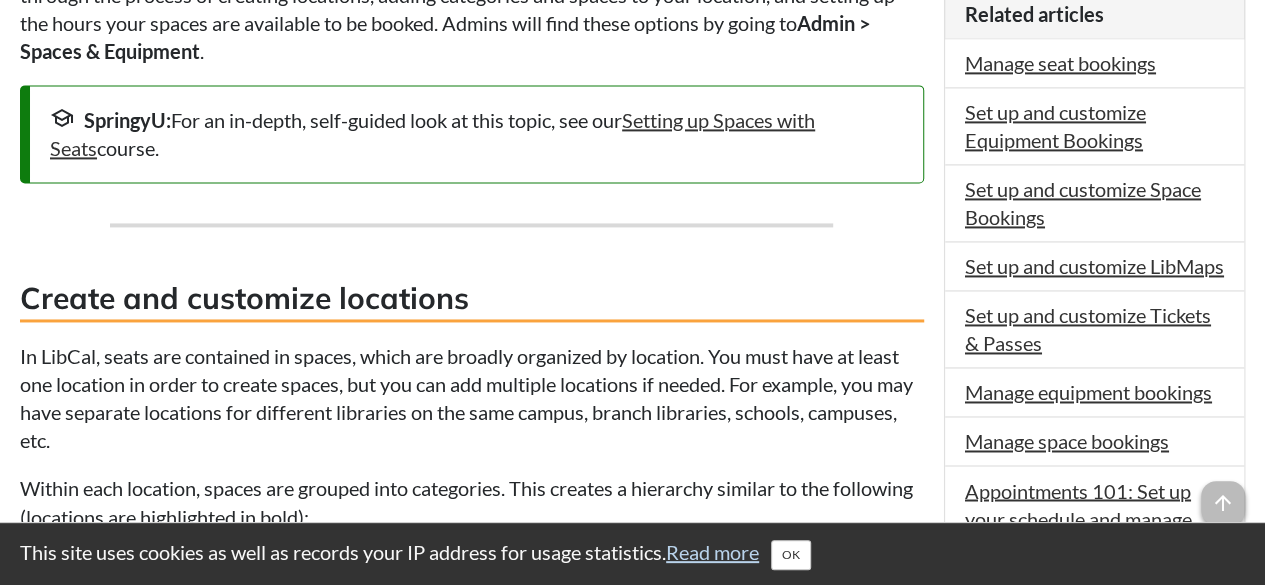scroll, scrollTop: 1300, scrollLeft: 0, axis: vertical 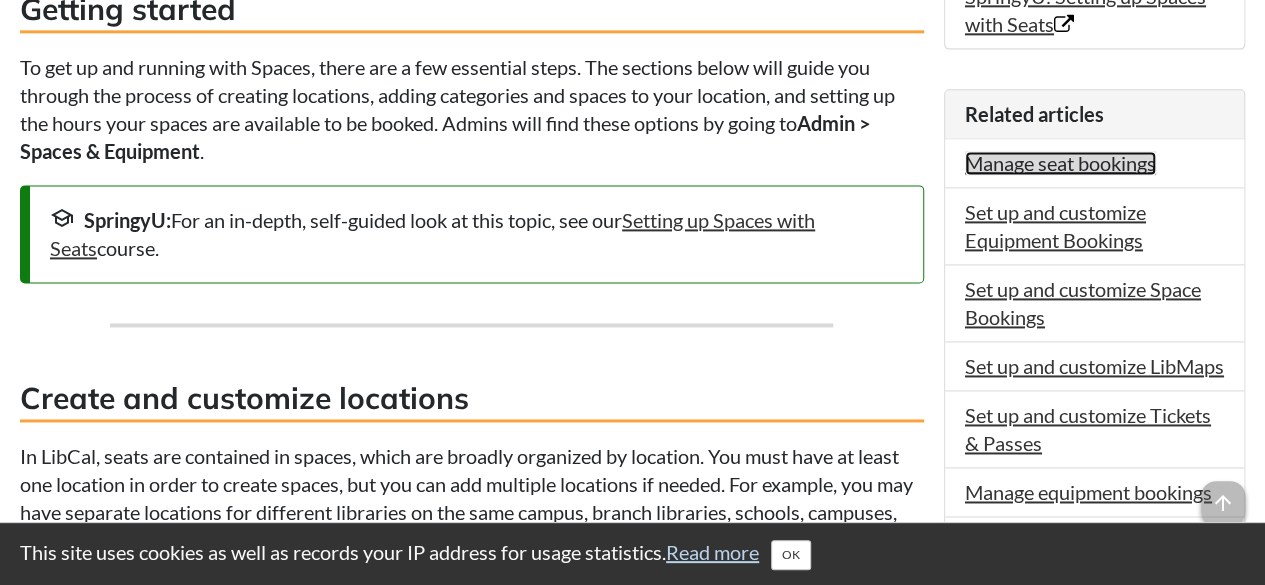 click on "Manage seat bookings" at bounding box center (1060, 163) 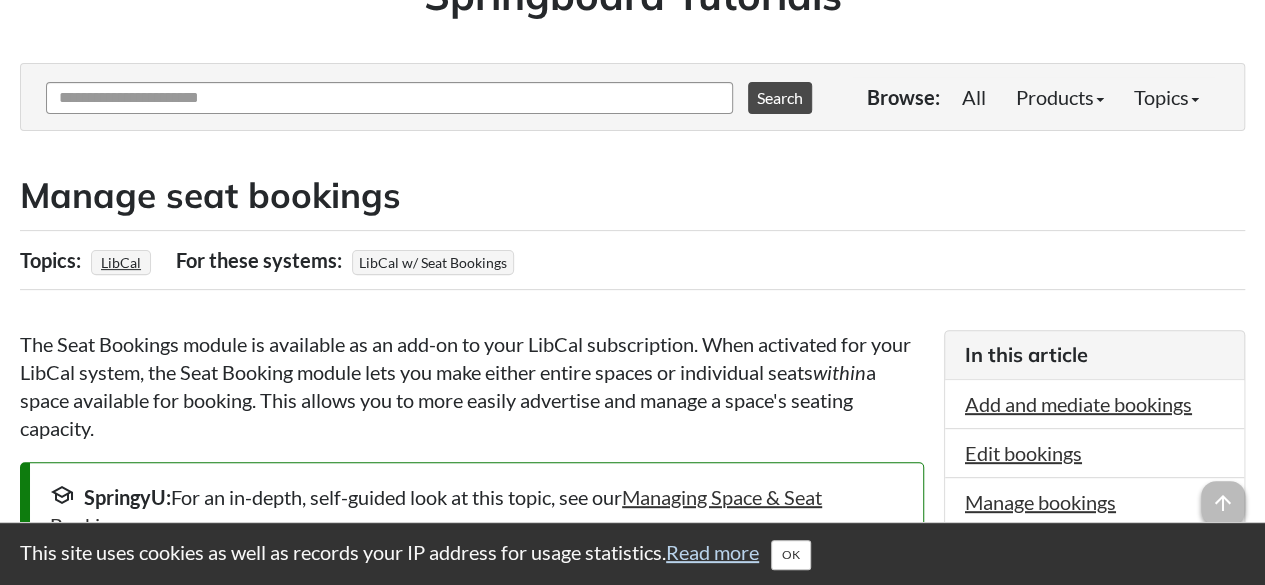 scroll, scrollTop: 400, scrollLeft: 0, axis: vertical 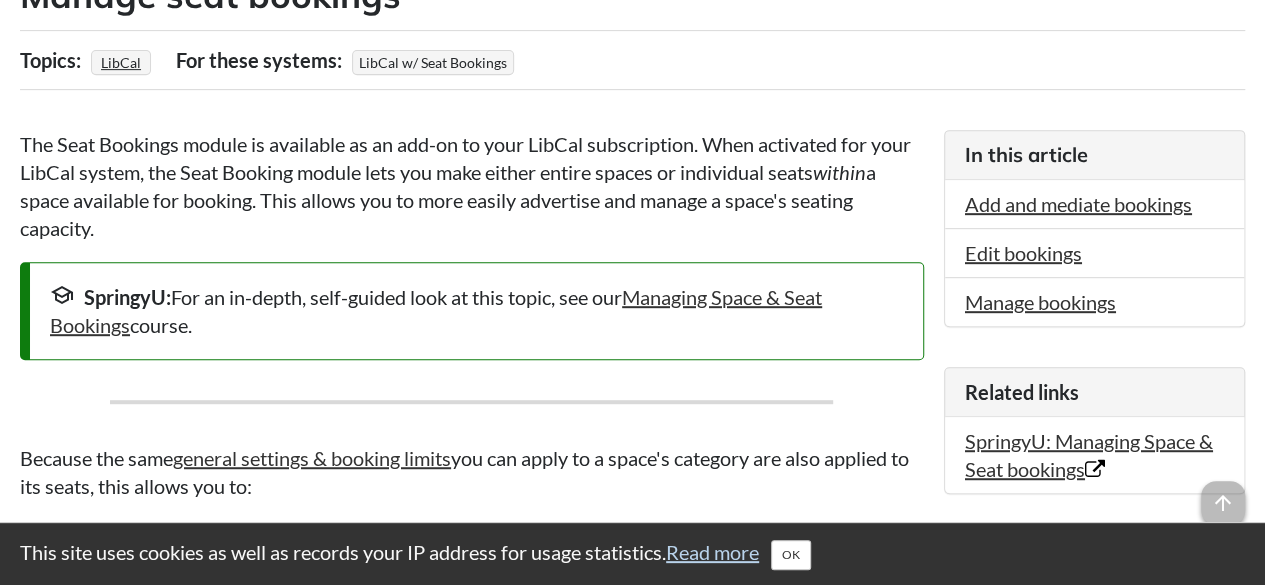 drag, startPoint x: 535, startPoint y: 239, endPoint x: 553, endPoint y: 233, distance: 18.973665 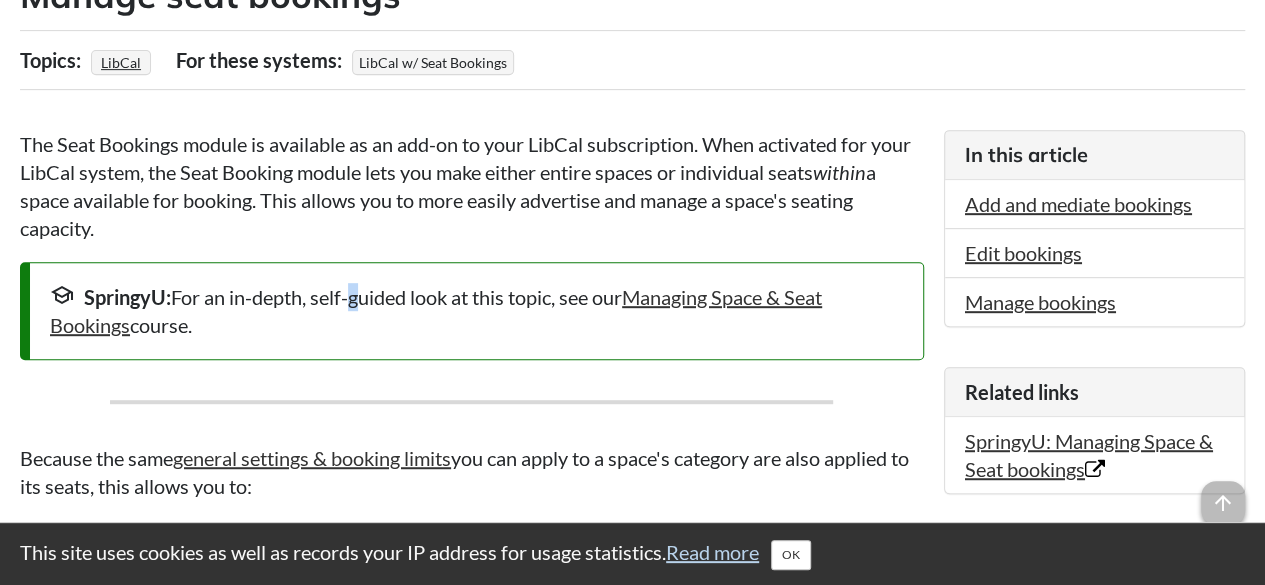 click on "The Seat Bookings module is available as an add-on to your LibCal subscription. When activated for your LibCal system, the Seat Booking module lets you make either entire spaces or individual seats  within  a space available for booking. This allows you to more easily advertise and manage a space's seating capacity.
school
SpringyU:  For an in-depth, self-guided look at this topic, see our  Managing Space & Seat Bookings  course.
Because the same  general settings & booking limits  you can apply to a space's category are also applied to its seats, this allows you to:
Allow for staff mediation of seat bookings
Define the minimum and maximum duration of each booking
Restrict the number of times or minutes a patron can book a seat by day, week, month, year, and/or simultaneously
Limit how many days in advance patrons can book spaces
Add padding time after a booking, allowing you to clean up and reset the seat before the next patron arrives
info" at bounding box center [472, 1880] 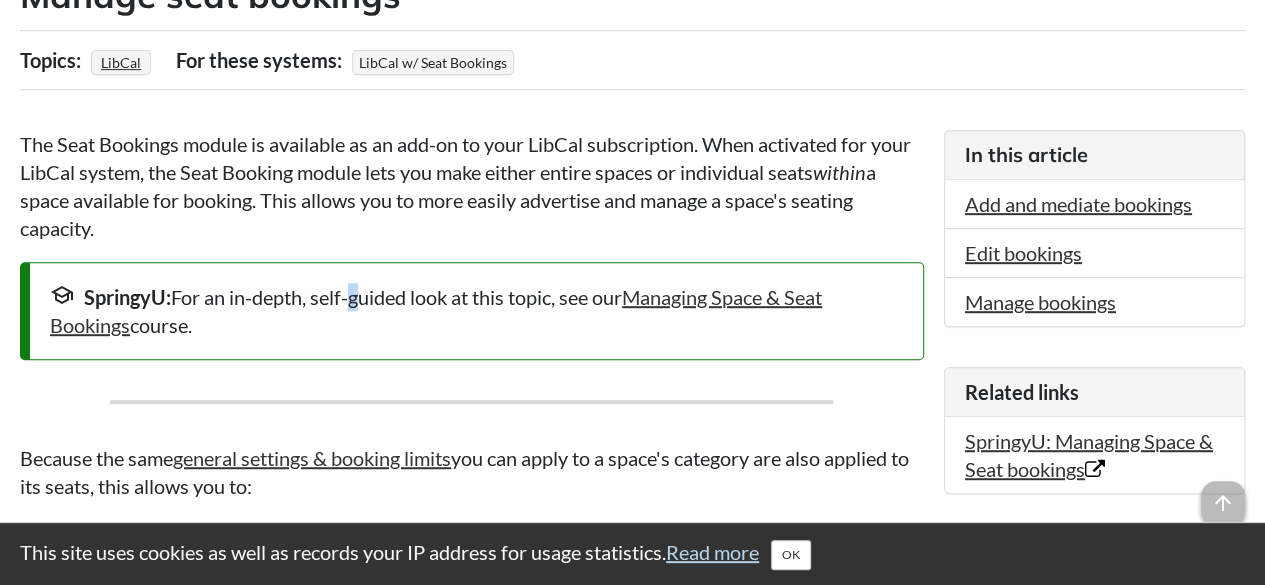 click on "The Seat Bookings module is available as an add-on to your LibCal subscription. When activated for your LibCal system, the Seat Booking module lets you make either entire spaces or individual seats  within  a space available for booking. This allows you to more easily advertise and manage a space's seating capacity.
school
SpringyU:  For an in-depth, self-guided look at this topic, see our  Managing Space & Seat Bookings  course.
Because the same  general settings & booking limits  you can apply to a space's category are also applied to its seats, this allows you to:
Allow for staff mediation of seat bookings
Define the minimum and maximum duration of each booking
Restrict the number of times or minutes a patron can book a seat by day, week, month, year, and/or simultaneously
Limit how many days in advance patrons can book spaces
Add padding time after a booking, allowing you to clean up and reset the seat before the next patron arrives
info" at bounding box center [472, 1880] 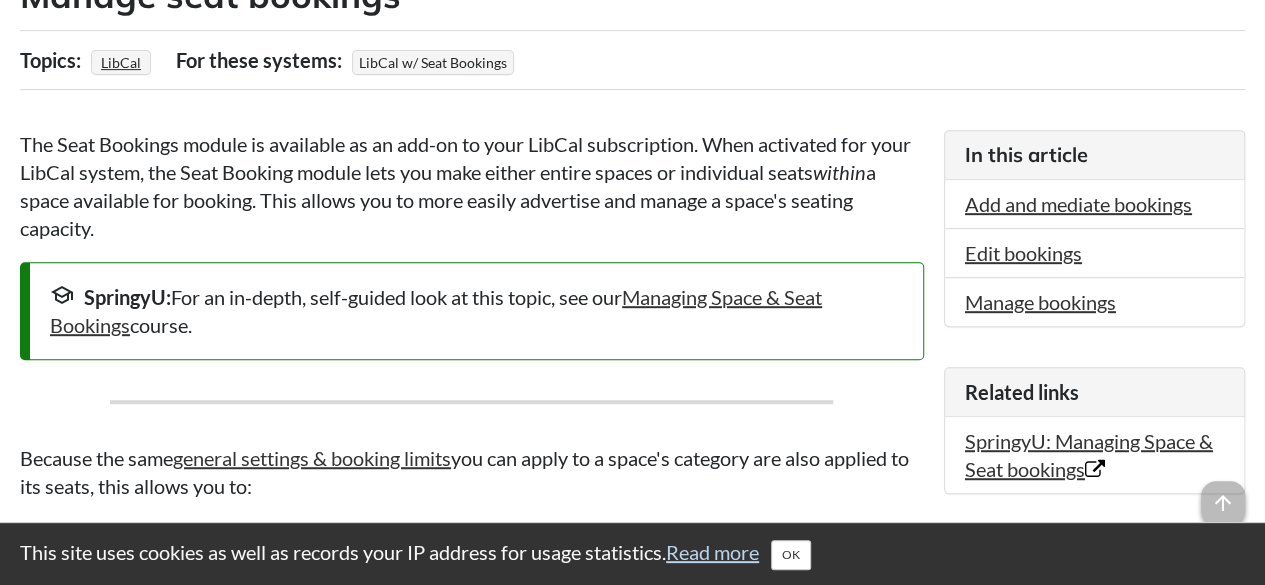 scroll, scrollTop: 700, scrollLeft: 0, axis: vertical 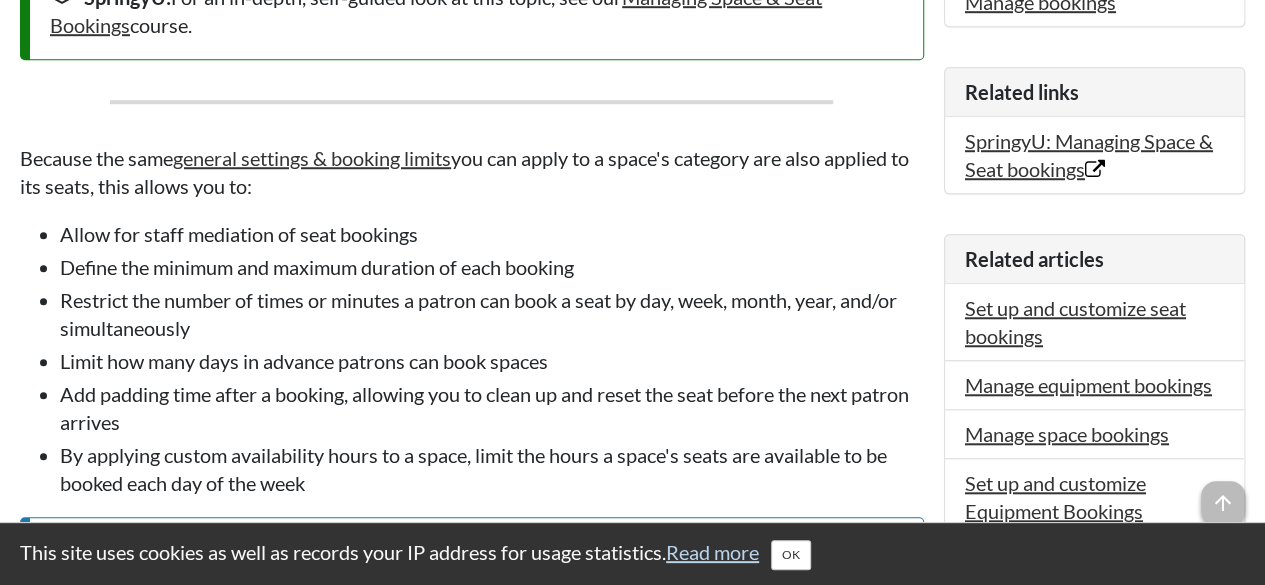 click on "Limit how many days in advance patrons can book spaces" at bounding box center [492, 361] 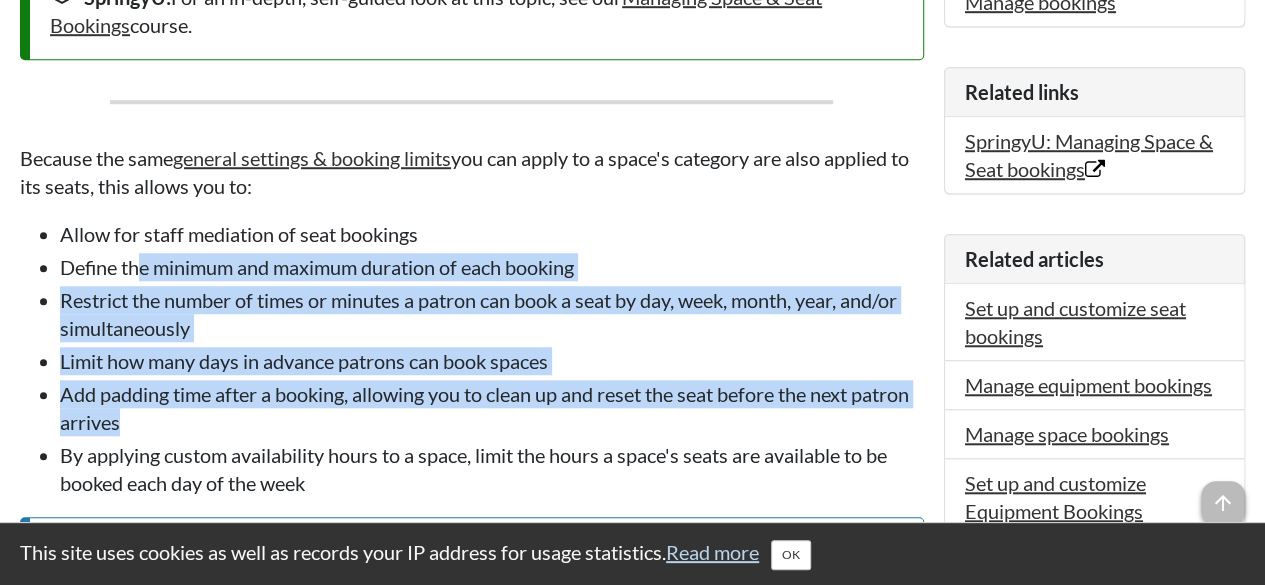 drag, startPoint x: 139, startPoint y: 257, endPoint x: 531, endPoint y: 421, distance: 424.92352 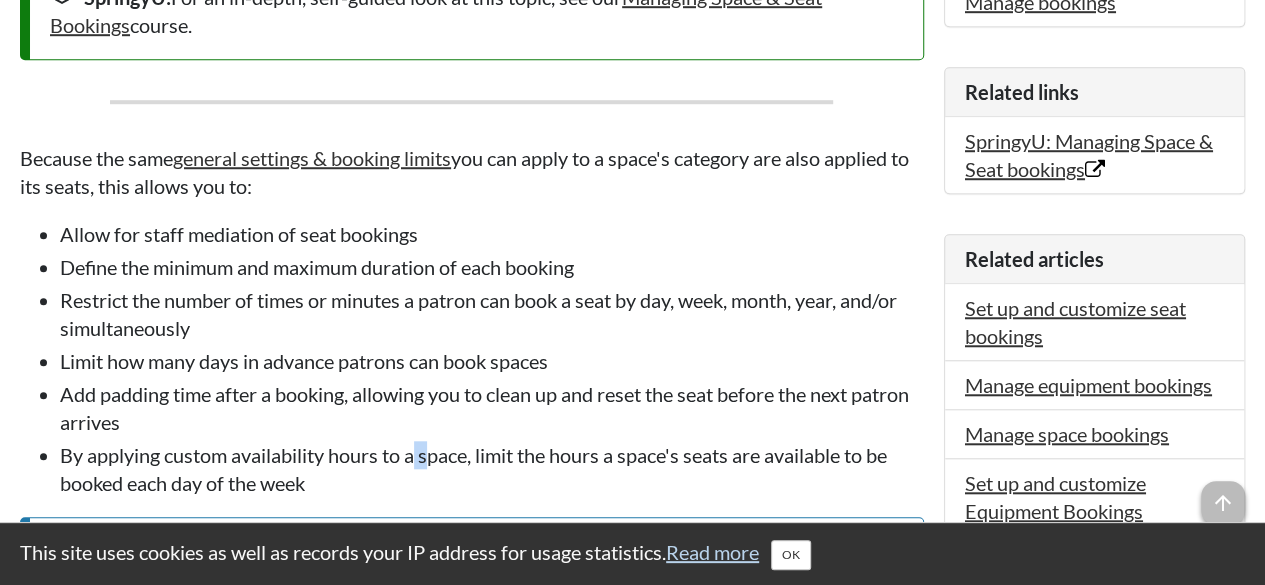 drag, startPoint x: 434, startPoint y: 453, endPoint x: 420, endPoint y: 450, distance: 14.3178215 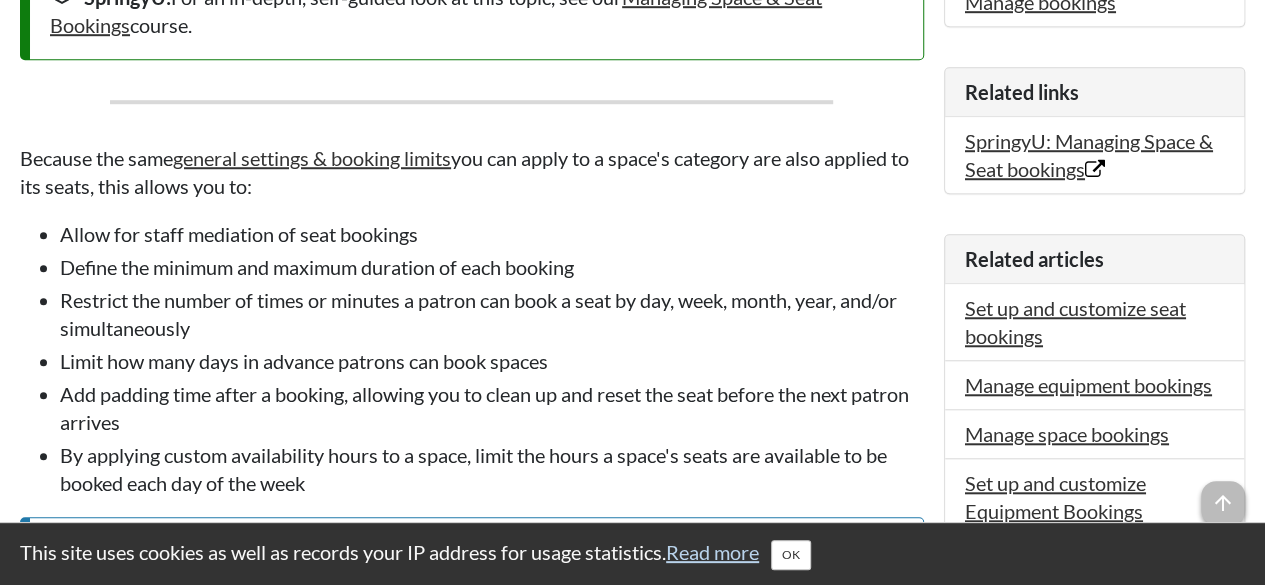 click on "By applying custom availability hours to a space, limit the hours a space's seats are available to be booked each day of the week" at bounding box center (492, 469) 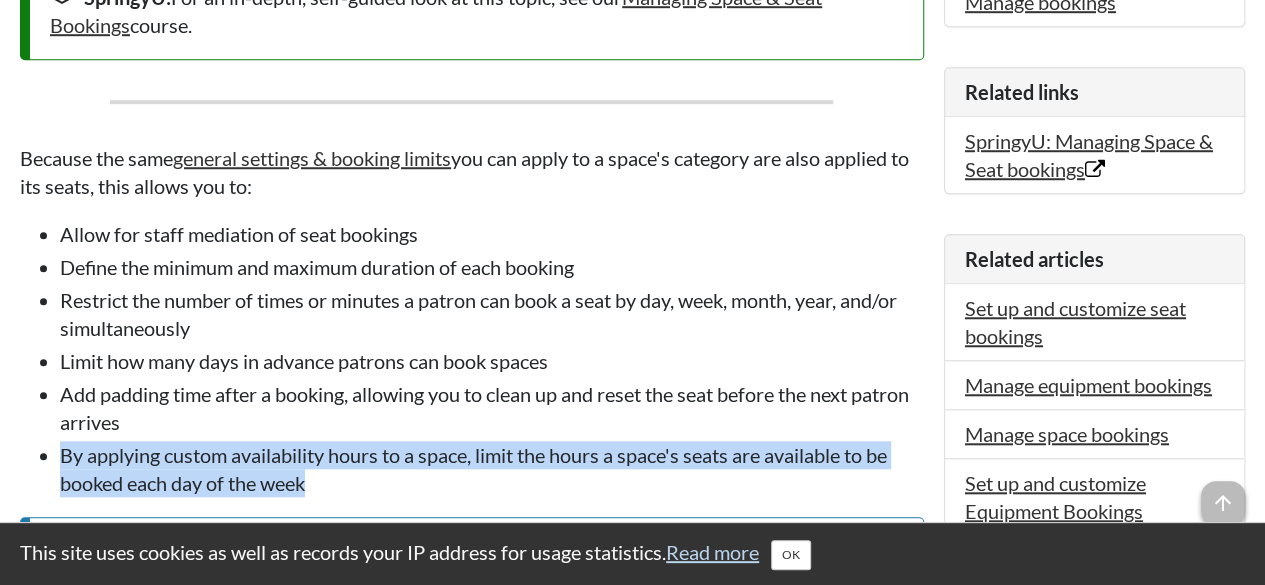 click on "By applying custom availability hours to a space, limit the hours a space's seats are available to be booked each day of the week" at bounding box center [492, 469] 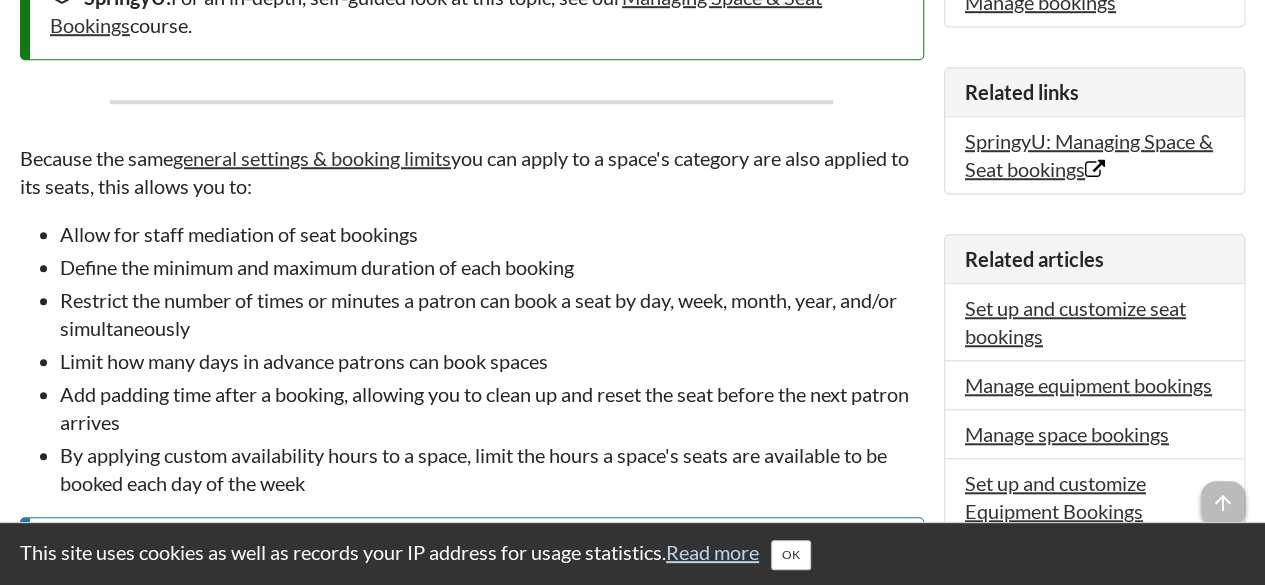 click on "By applying custom availability hours to a space, limit the hours a space's seats are available to be booked each day of the week" at bounding box center (492, 469) 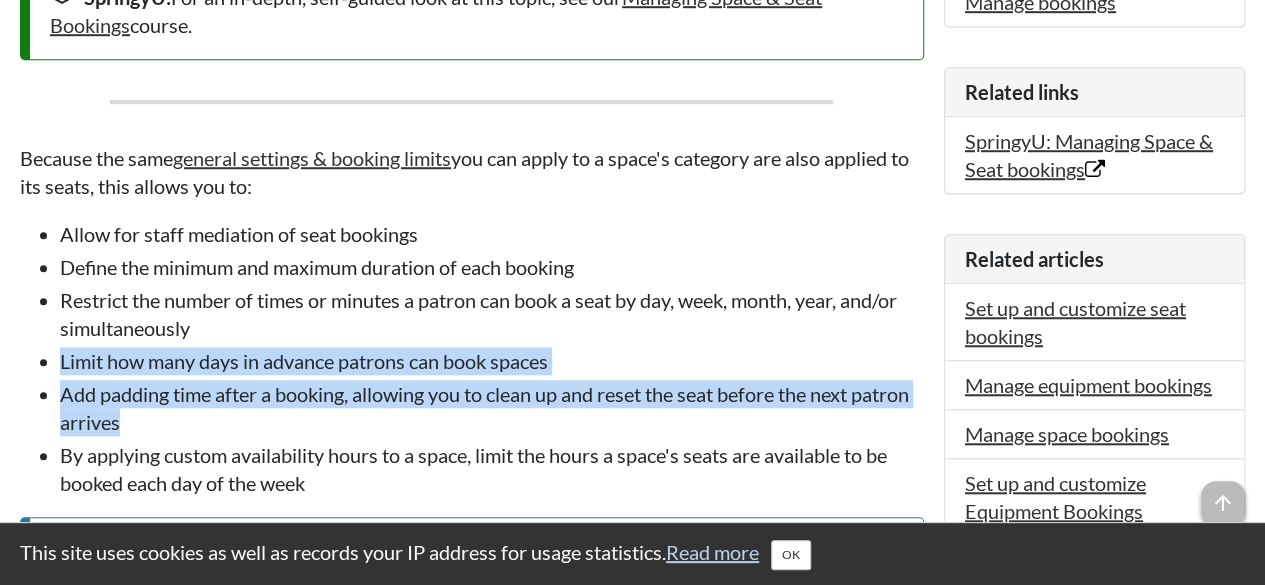 drag, startPoint x: 472, startPoint y: 431, endPoint x: 468, endPoint y: 447, distance: 16.492422 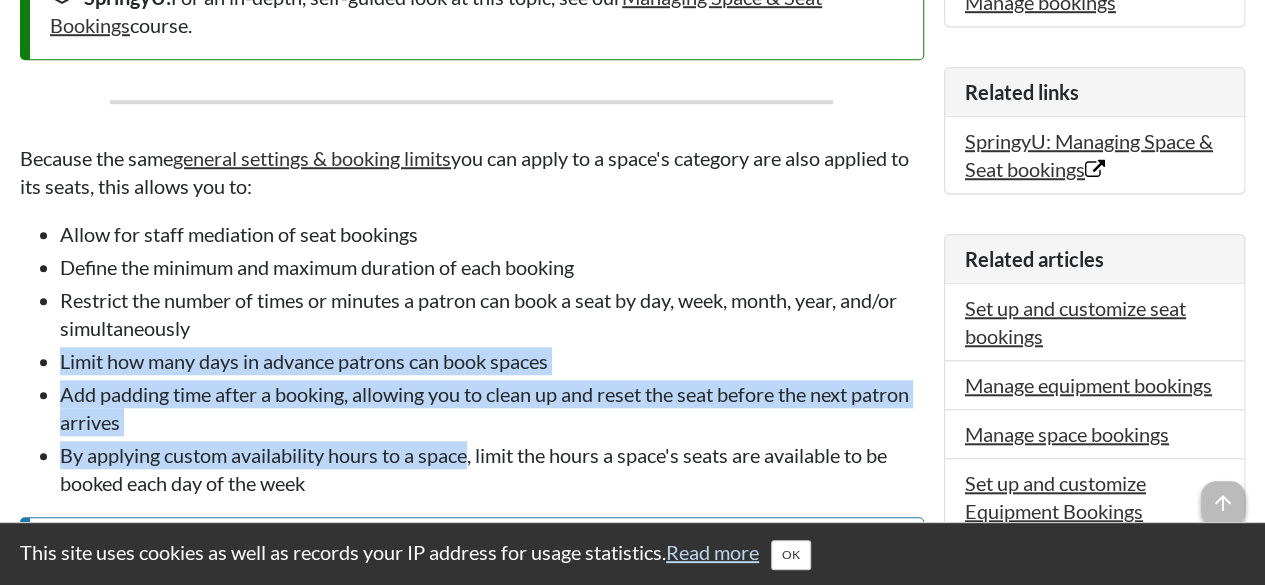 click on "By applying custom availability hours to a space, limit the hours a space's seats are available to be booked each day of the week" at bounding box center [492, 469] 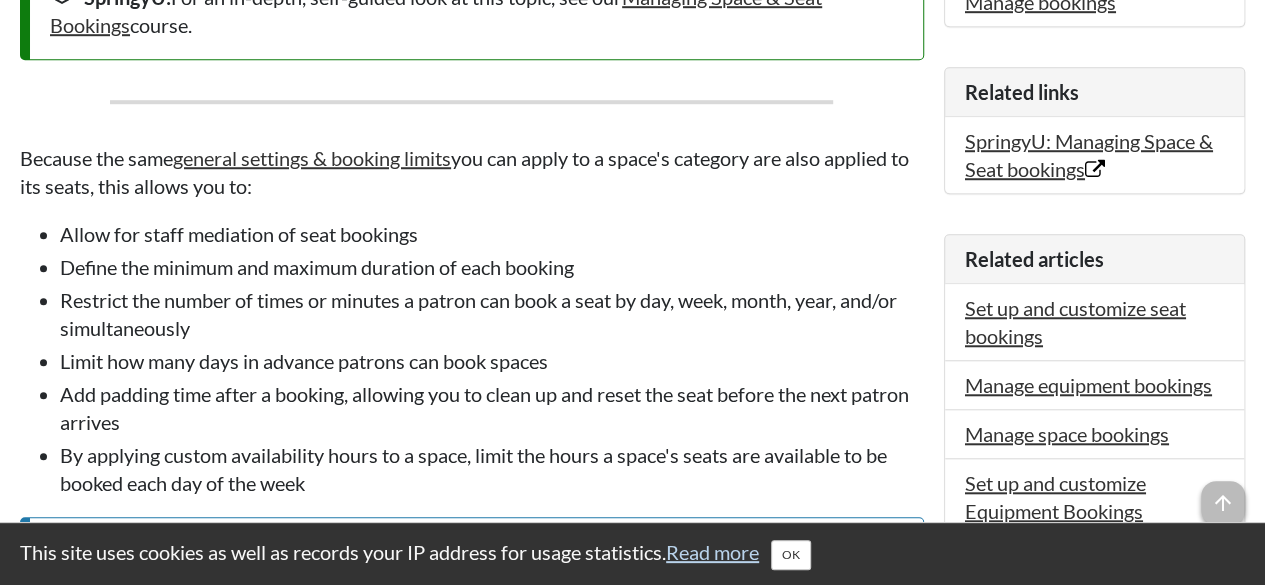 click on "Add padding time after a booking, allowing you to clean up and reset the seat before the next patron arrives" at bounding box center (492, 408) 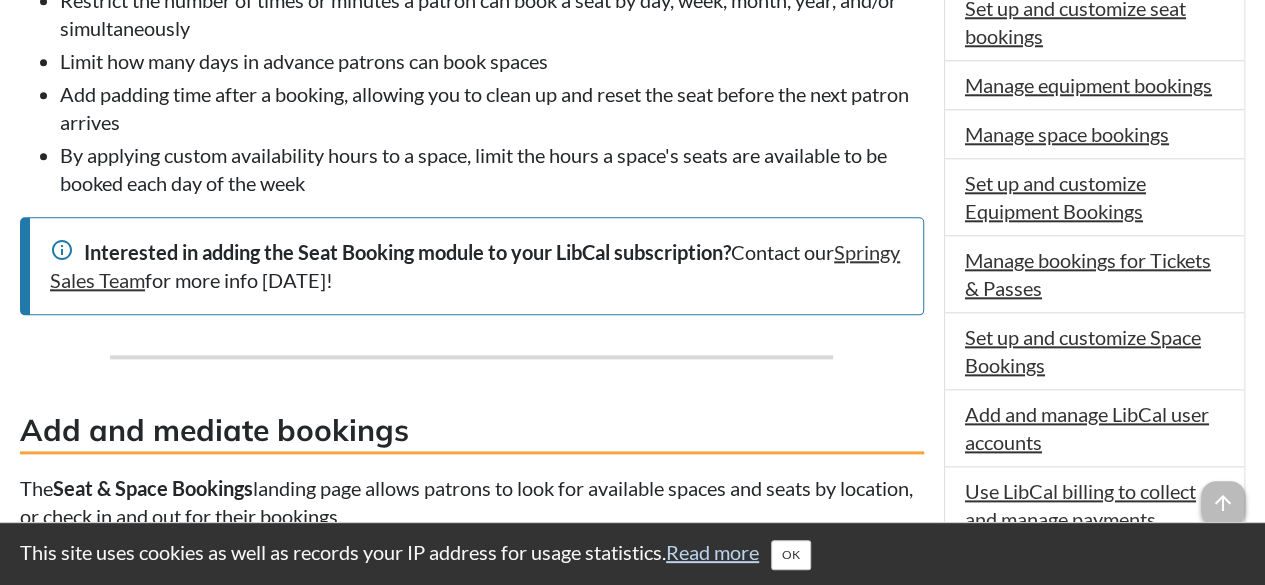 click on "The Seat Bookings module is available as an add-on to your LibCal subscription. When activated for your LibCal system, the Seat Booking module lets you make either entire spaces or individual seats  within  a space available for booking. This allows you to more easily advertise and manage a space's seating capacity.
school
SpringyU:  For an in-depth, self-guided look at this topic, see our  Managing Space & Seat Bookings  course.
Because the same  general settings & booking limits  you can apply to a space's category are also applied to its seats, this allows you to:
Allow for staff mediation of seat bookings
Define the minimum and maximum duration of each booking
Restrict the number of times or minutes a patron can book a seat by day, week, month, year, and/or simultaneously
Limit how many days in advance patrons can book spaces
Add padding time after a booking, allowing you to clean up and reset the seat before the next patron arrives
info" at bounding box center [472, 1280] 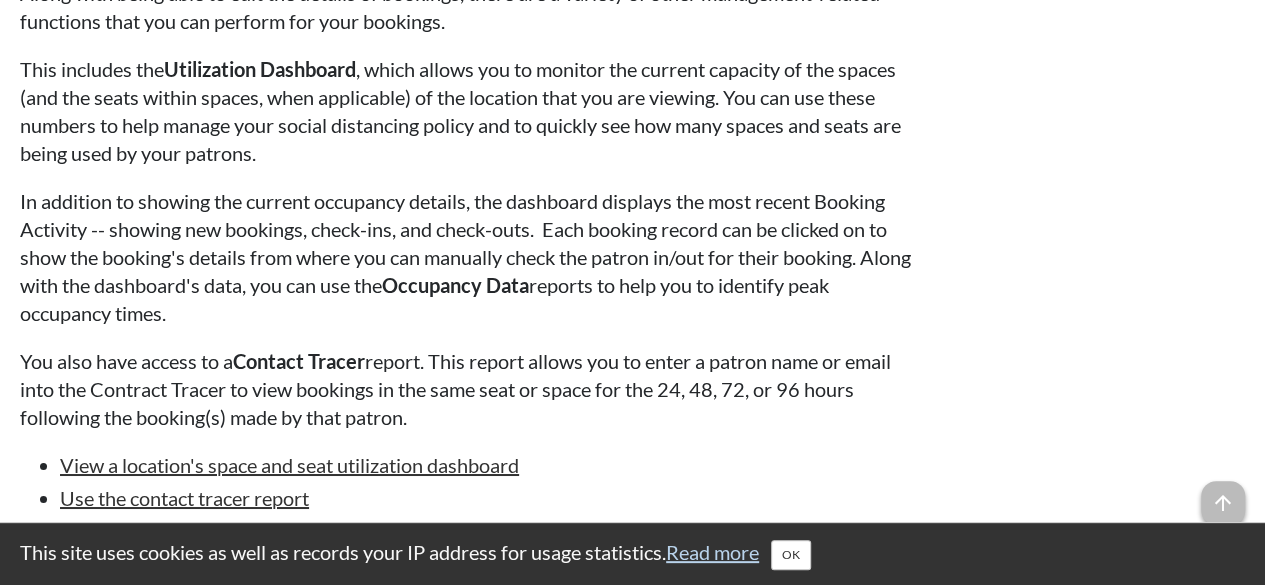 scroll, scrollTop: 3600, scrollLeft: 0, axis: vertical 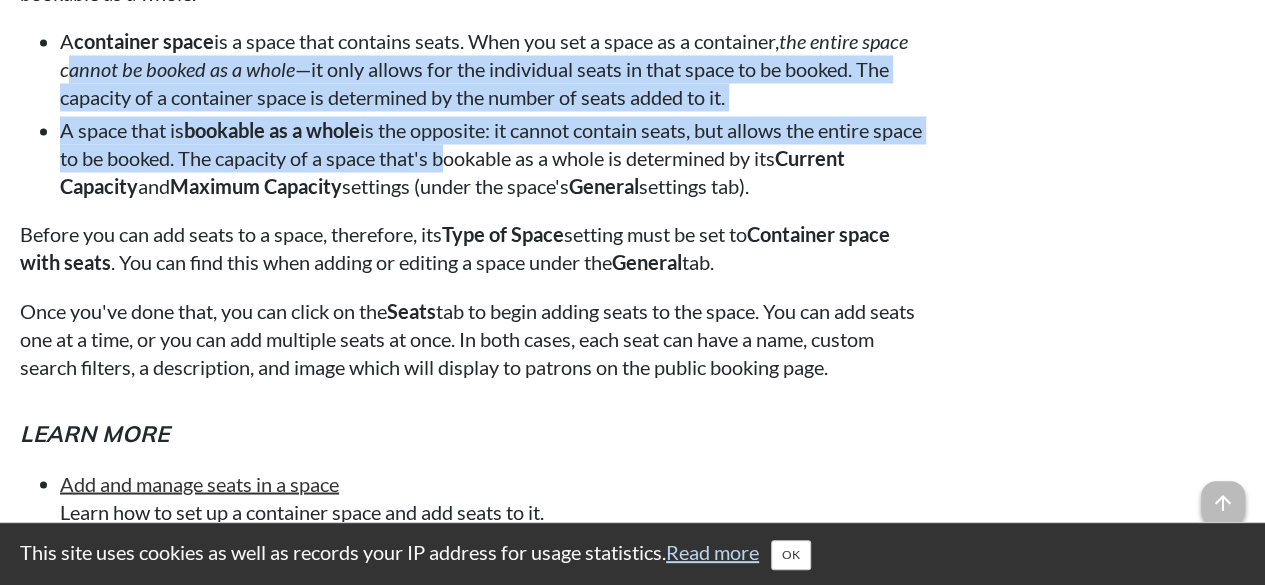 drag, startPoint x: 118, startPoint y: 173, endPoint x: 497, endPoint y: 313, distance: 404.03094 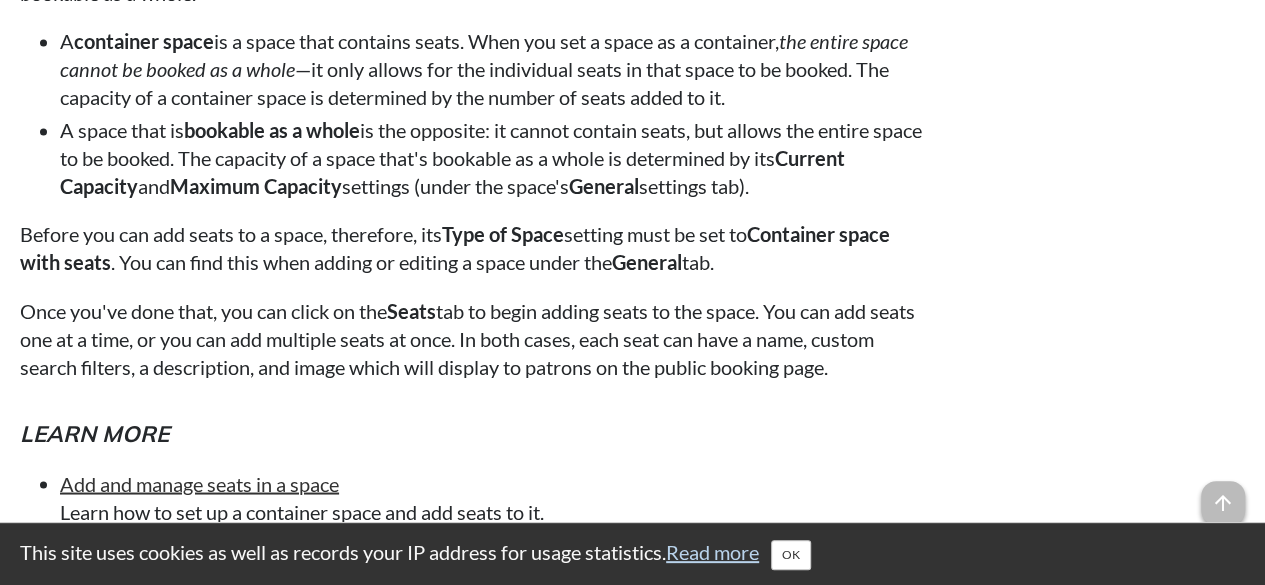 click on "Once you've done that, you can click on the  Seats  tab to begin adding seats to the space. You can add seats one at a time, or you can add multiple seats at once. In both cases, each seat can have a name, custom search filters, a description, and image which will display to patrons on the public booking page." at bounding box center [472, 338] 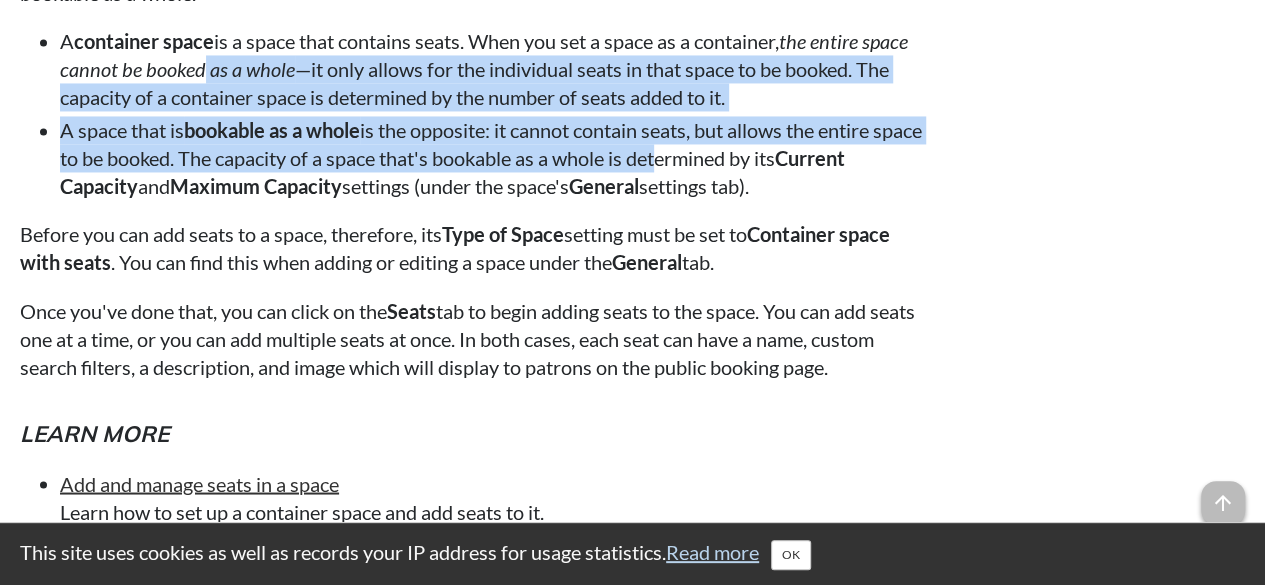 drag, startPoint x: 399, startPoint y: 205, endPoint x: 718, endPoint y: 299, distance: 332.56128 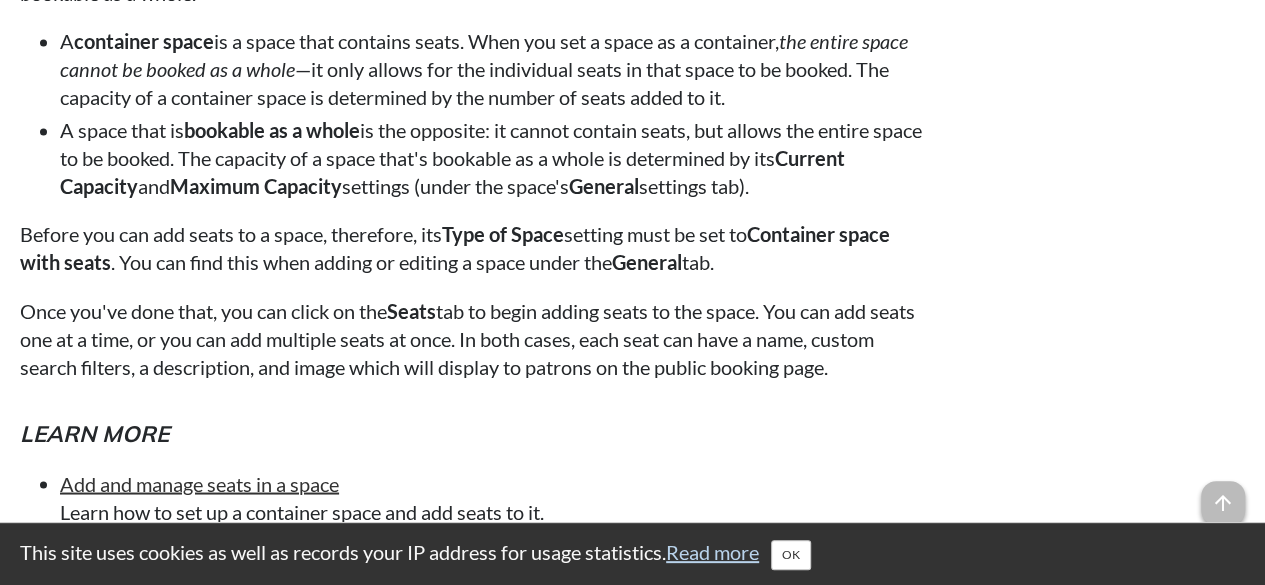 click on "The Seat Bookings module is available as an add-on to your LibCal subscription. When activated for your LibCal system, the Seat Booking module lets you make either entire spaces or individual seats  within  a space available for booking. This allows you to more easily advertise and manage a space's seating capacity. Because the same  general settings and booking limits  you can apply to a space's category are also applied to its seats, this allows you to:
Activate staff-mediated seat bookings
Define the minimum and maximum duration of each booking
Restrict the number of times or minutes a patron can book a seat by day, week, month, year, and/or simultaneously
Limit how many days in advance patrons can book spaces
Add padding time after a booking, allowing you to clean up and reset the seat before the next patron arrives
By applying custom availability hours to a space, limit the hours a space's seats are available to be booked each day of the week
.
info" at bounding box center [472, 1055] 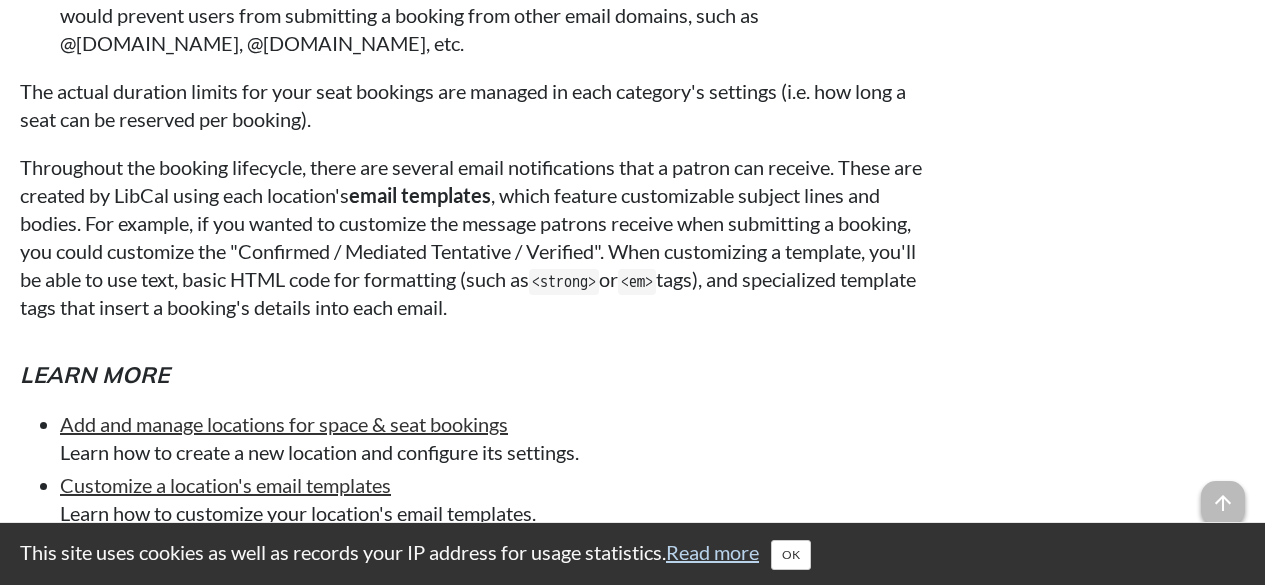 scroll, scrollTop: 3491, scrollLeft: 0, axis: vertical 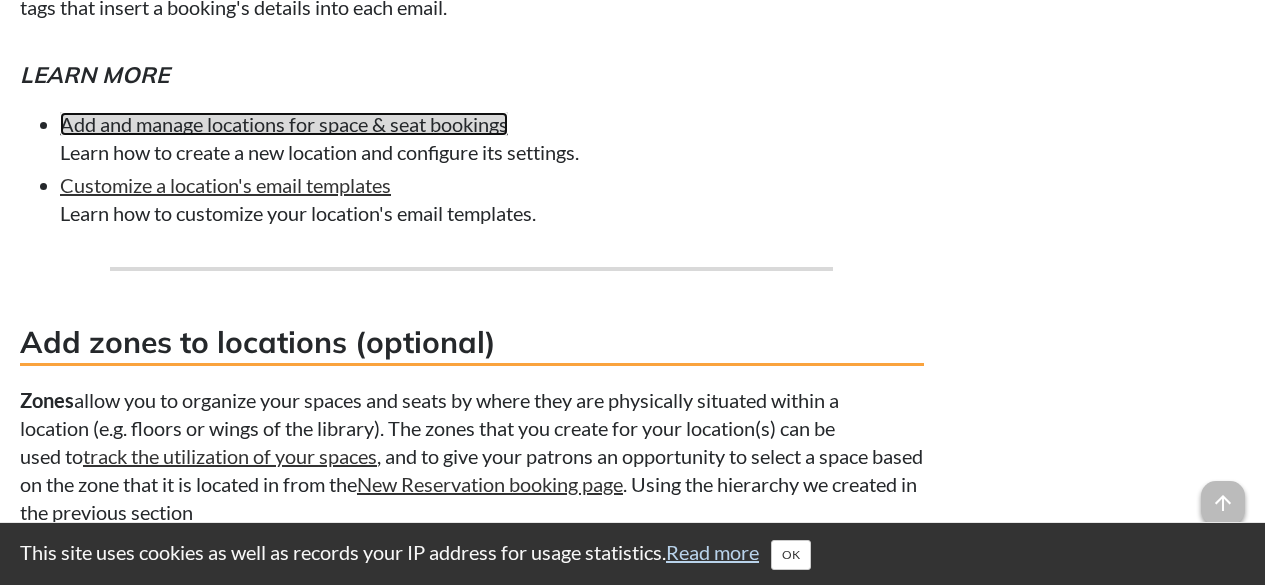 click on "Add and manage locations for space & seat bookings" at bounding box center [284, 124] 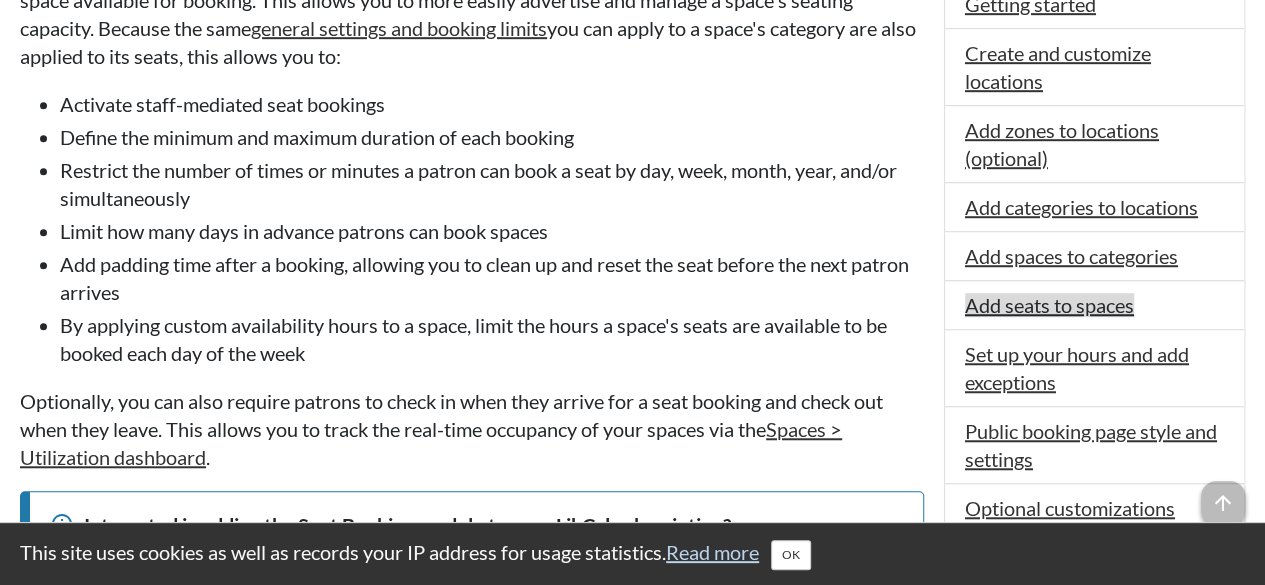 scroll, scrollTop: 700, scrollLeft: 0, axis: vertical 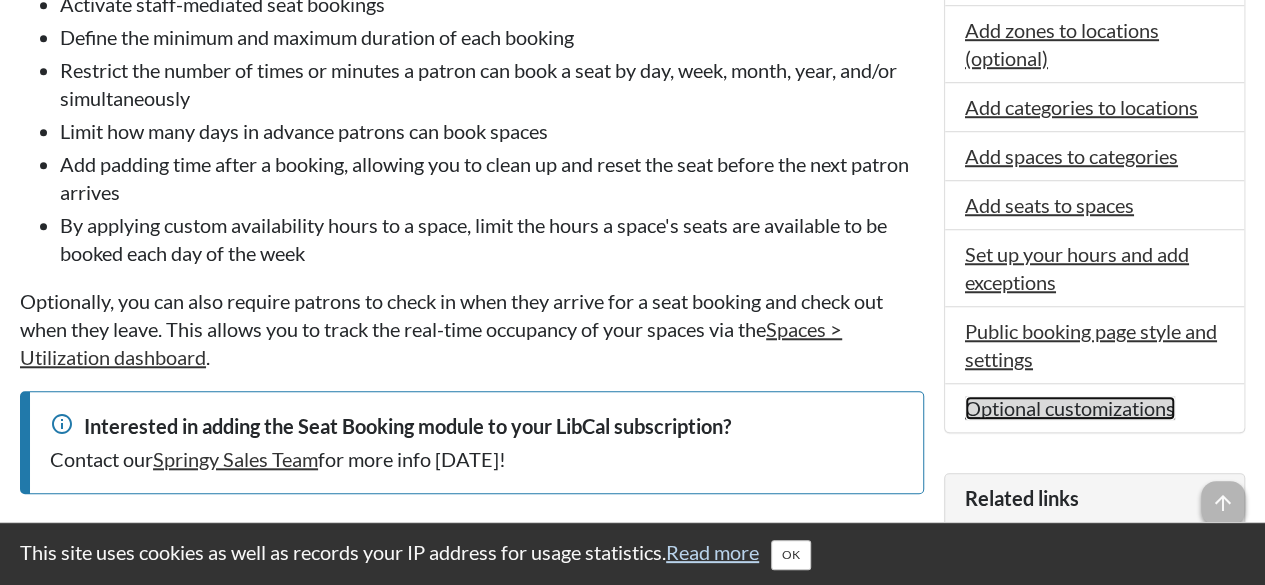 click on "Optional customizations" at bounding box center [1070, 408] 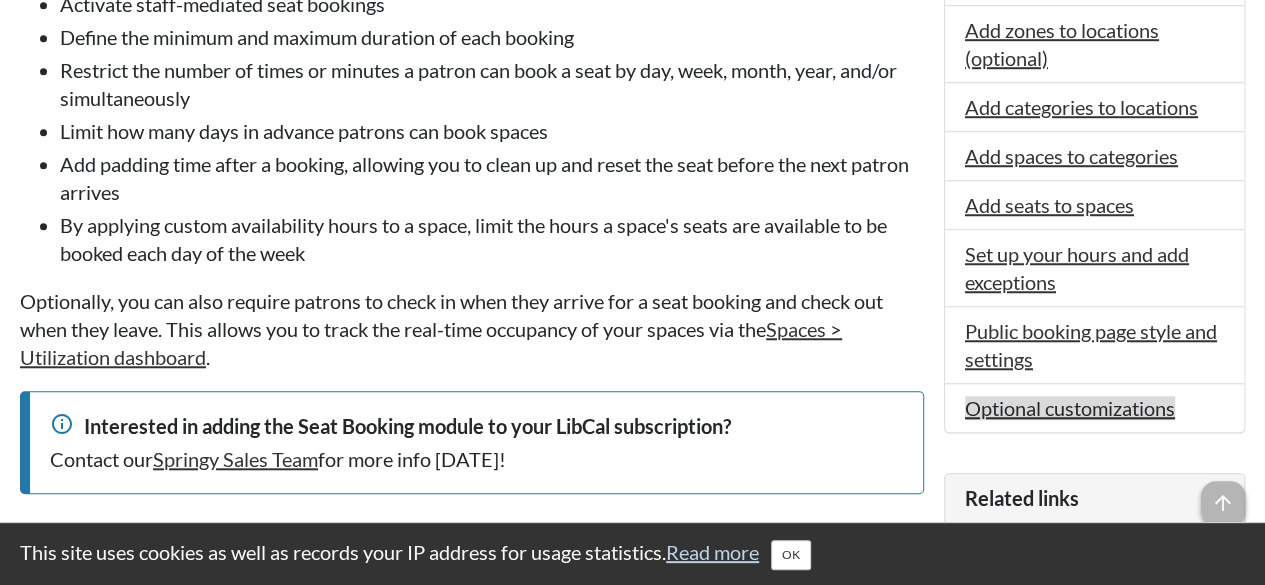 scroll, scrollTop: 15569, scrollLeft: 0, axis: vertical 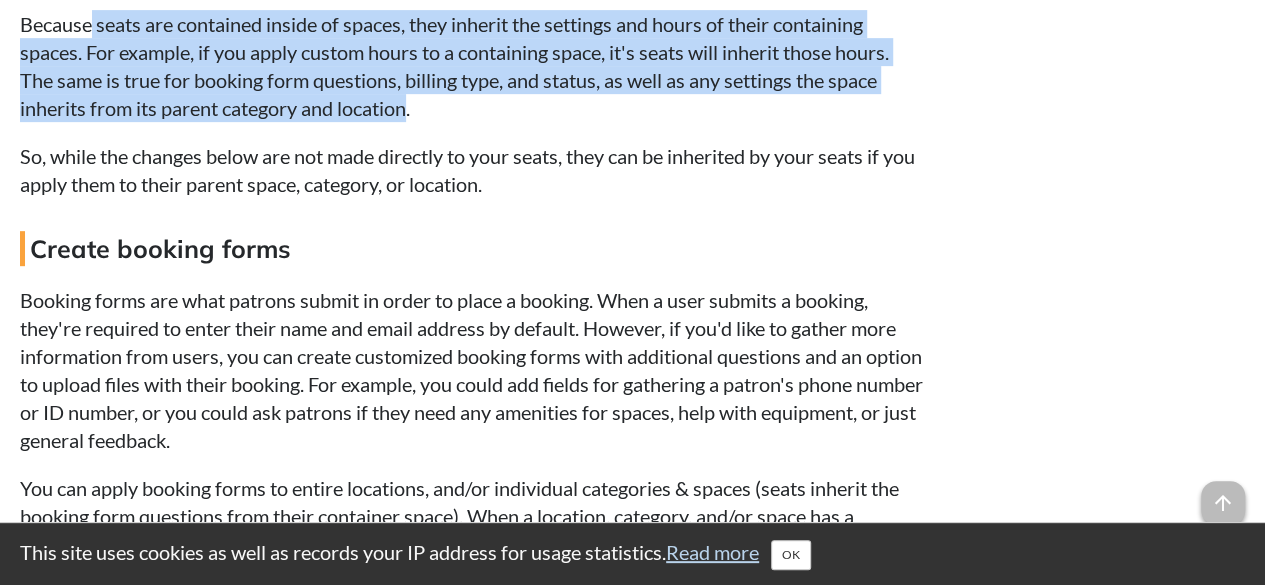 drag, startPoint x: 90, startPoint y: 221, endPoint x: 441, endPoint y: 354, distance: 375.35318 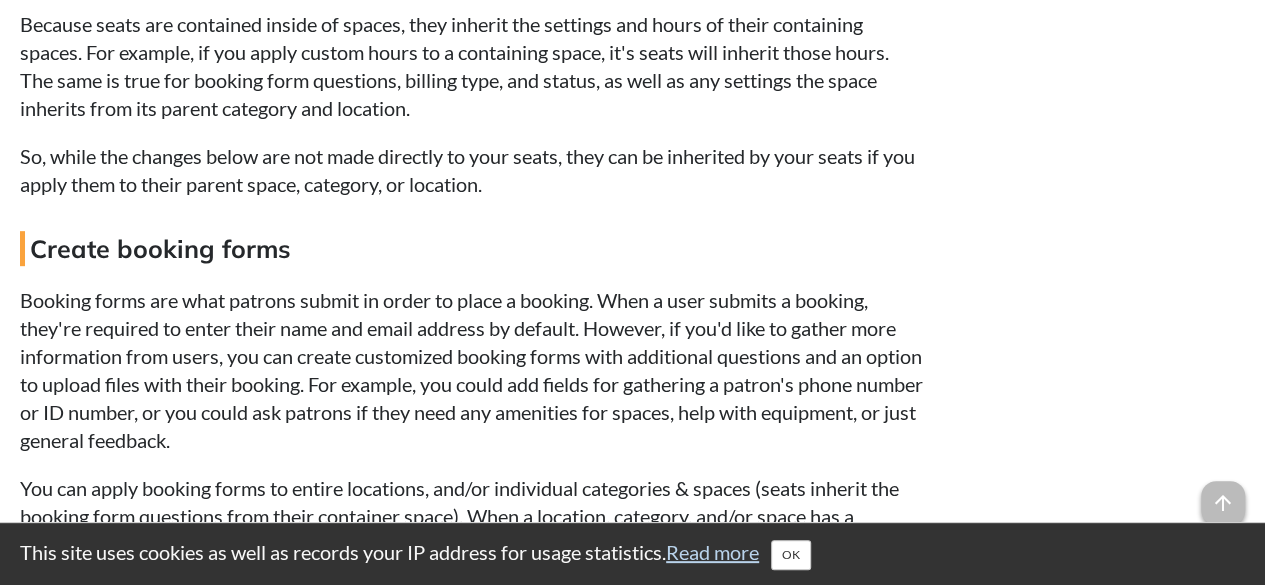 click on "So, while the changes below are not made directly to your seats, they can be inherited by your seats if you apply them to their parent space, category, or location." at bounding box center [472, 170] 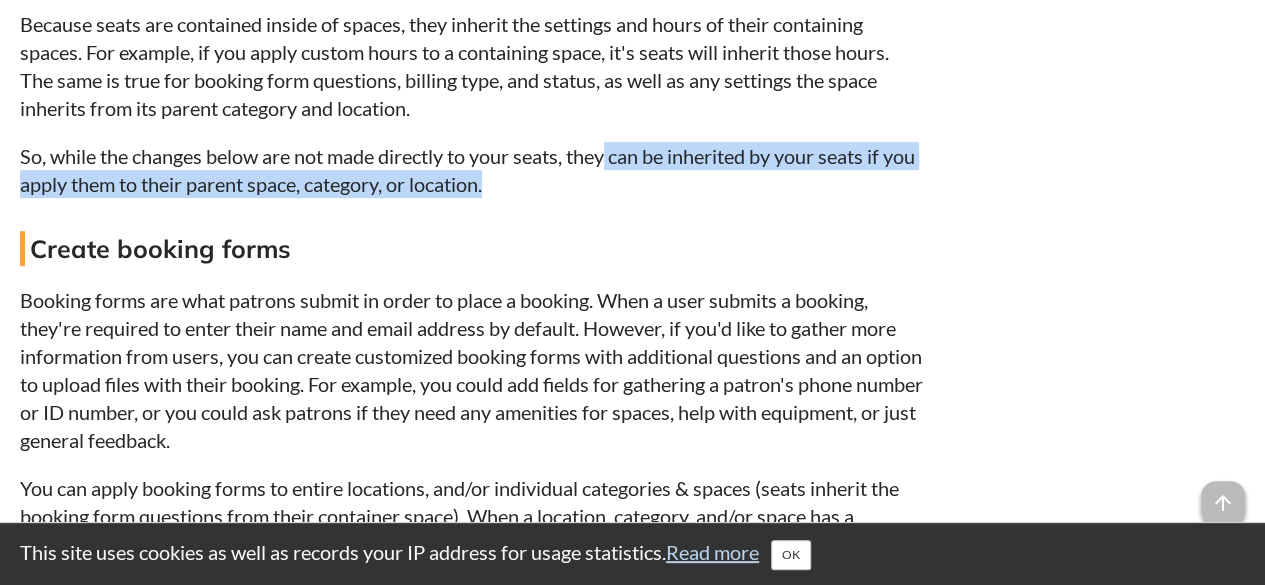 drag, startPoint x: 623, startPoint y: 359, endPoint x: 621, endPoint y: 405, distance: 46.043457 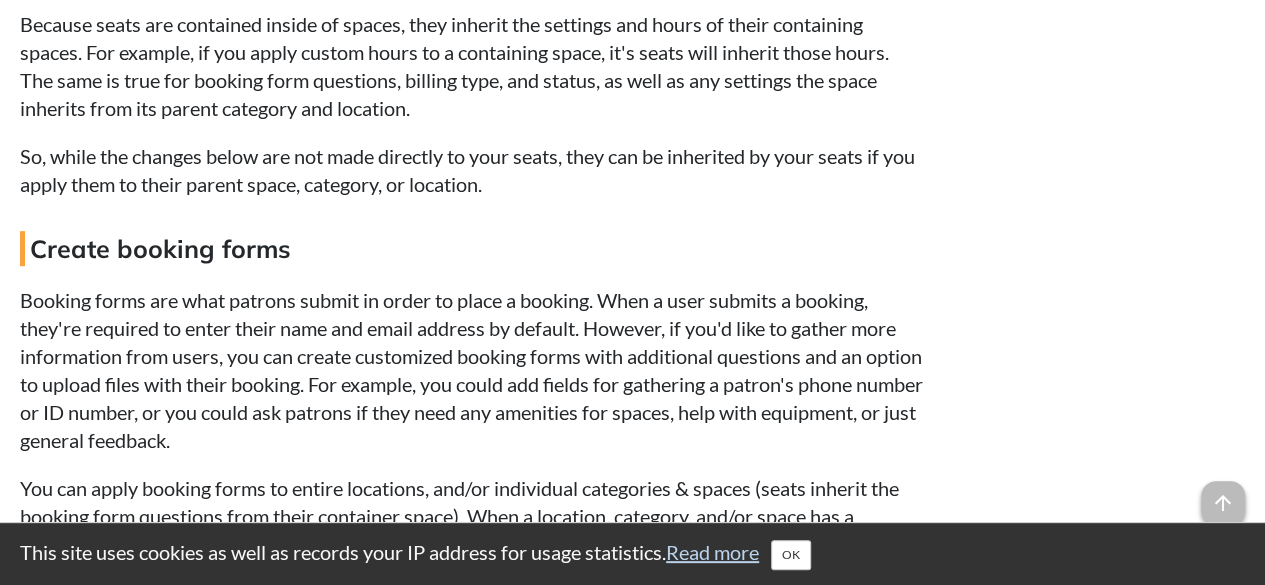 click on "The Seat Bookings module is available as an add-on to your LibCal subscription. When activated for your LibCal system, the Seat Booking module lets you make either entire spaces or individual seats  within  a space available for booking. This allows you to more easily advertise and manage a space's seating capacity. Because the same  general settings and booking limits  you can apply to a space's category are also applied to its seats, this allows you to:
Activate staff-mediated seat bookings
Define the minimum and maximum duration of each booking
Restrict the number of times or minutes a patron can book a seat by day, week, month, year, and/or simultaneously
Limit how many days in advance patrons can book spaces
Add padding time after a booking, allowing you to clean up and reset the seat before the next patron arrives
By applying custom availability hours to a space, limit the hours a space's seats are available to be booked each day of the week
.
info" at bounding box center [472, -5314] 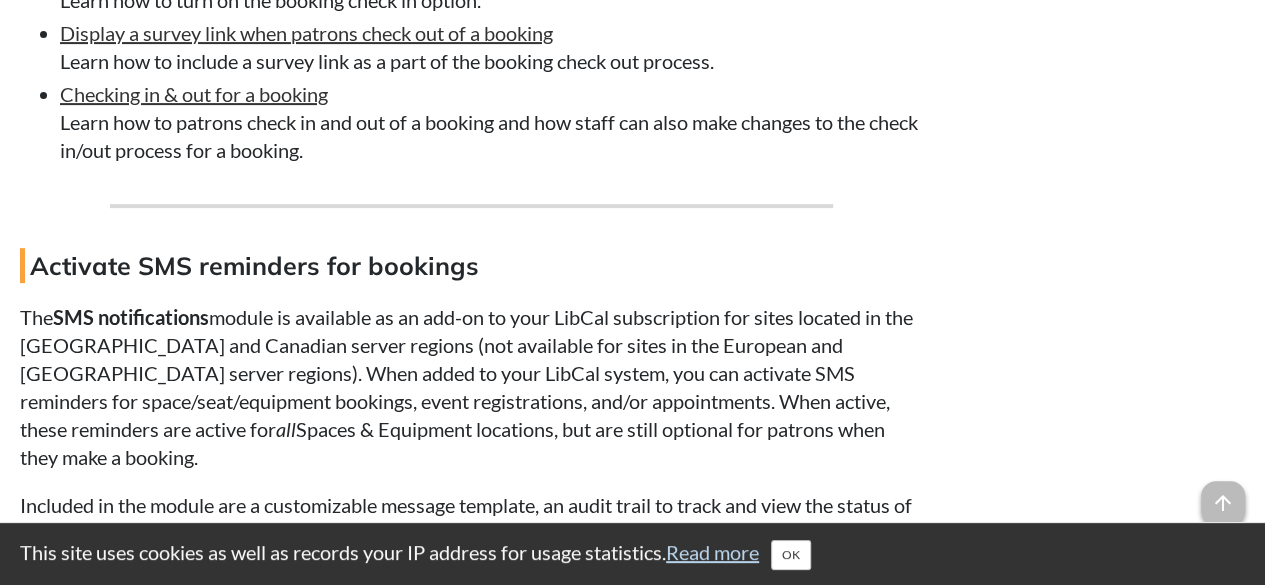 scroll, scrollTop: 19669, scrollLeft: 0, axis: vertical 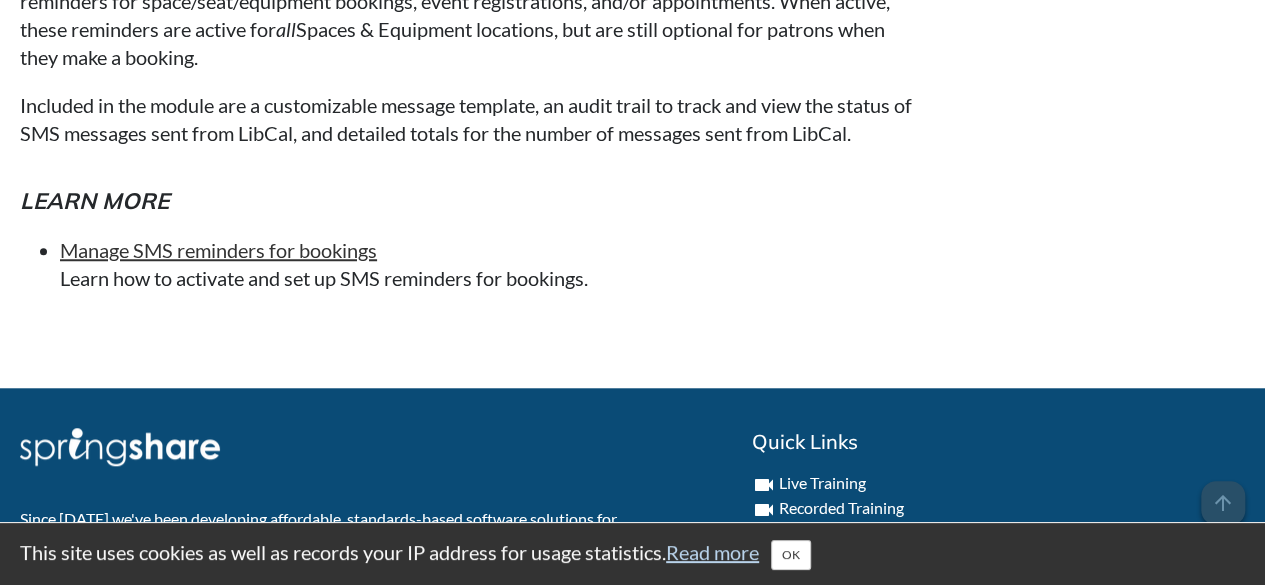 click on "Included in the module are a customizable message template, an audit trail to track and view the status of SMS messages sent from LibCal, and detailed totals for the number of messages sent from LibCal." at bounding box center [472, 119] 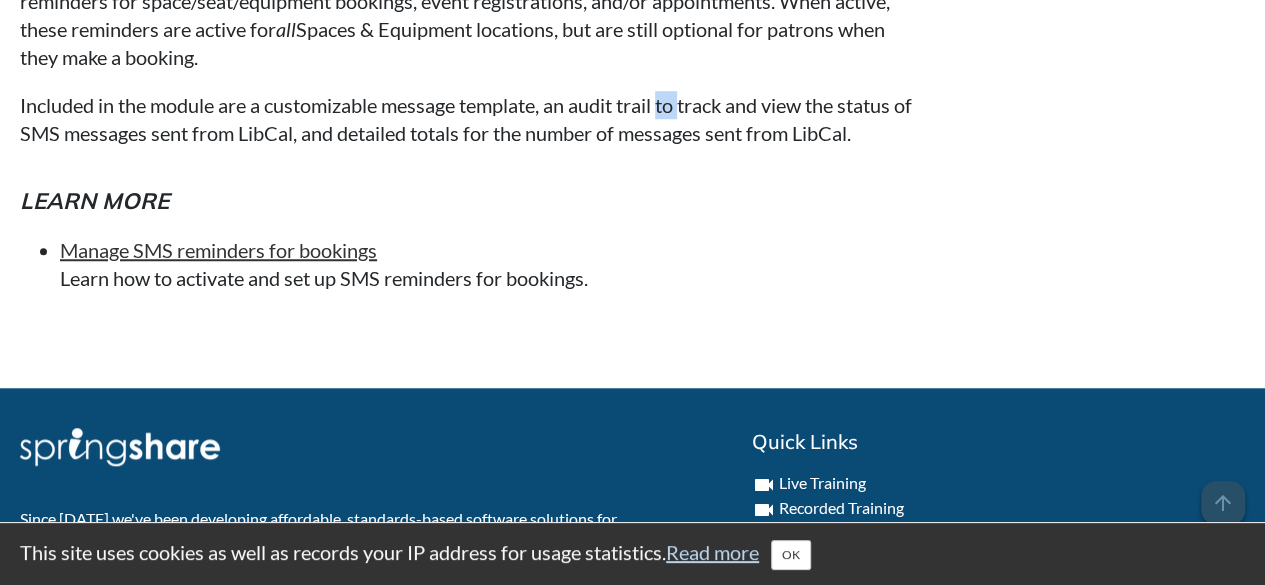click on "Included in the module are a customizable message template, an audit trail to track and view the status of SMS messages sent from LibCal, and detailed totals for the number of messages sent from LibCal." at bounding box center (472, 119) 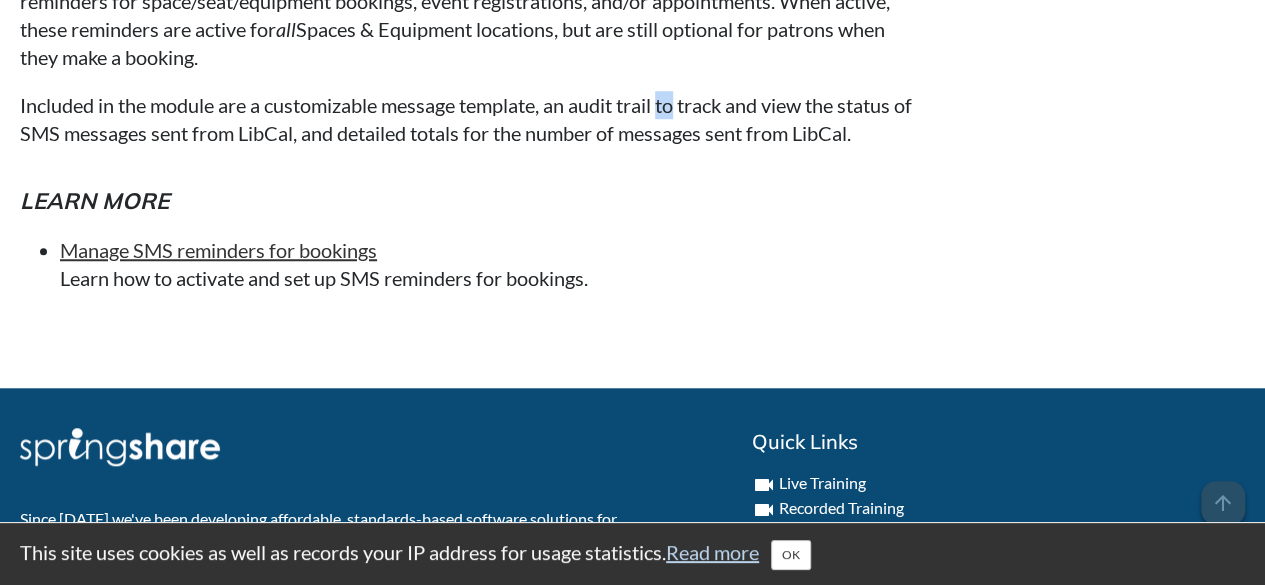 click on "Included in the module are a customizable message template, an audit trail to track and view the status of SMS messages sent from LibCal, and detailed totals for the number of messages sent from LibCal." at bounding box center (472, 119) 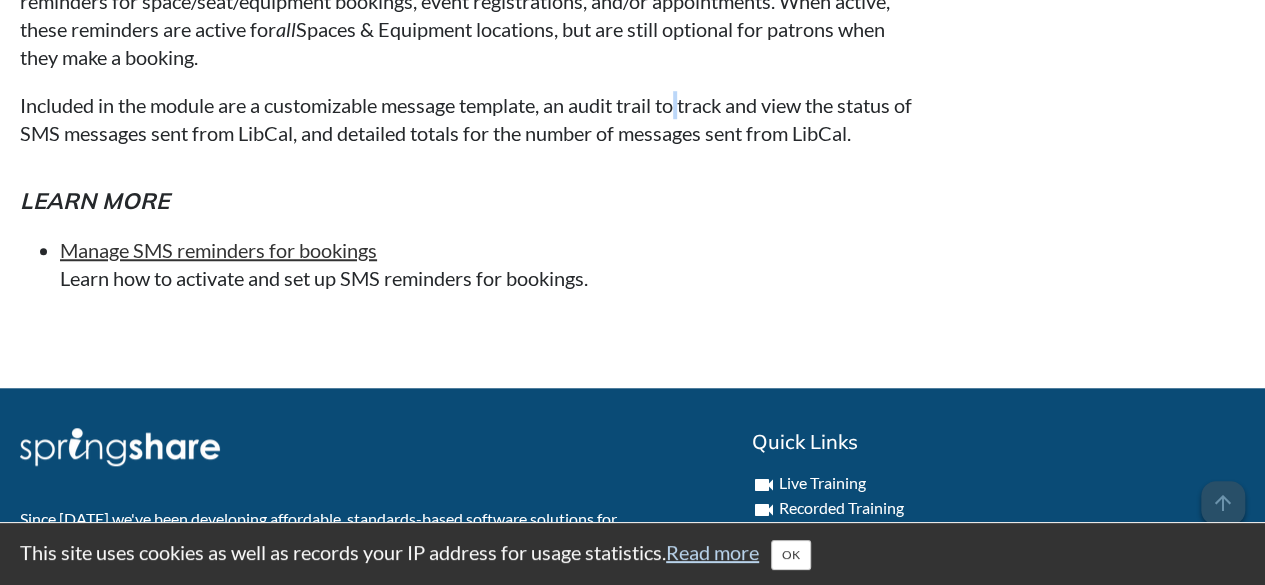 click on "Included in the module are a customizable message template, an audit trail to track and view the status of SMS messages sent from LibCal, and detailed totals for the number of messages sent from LibCal." at bounding box center (472, 119) 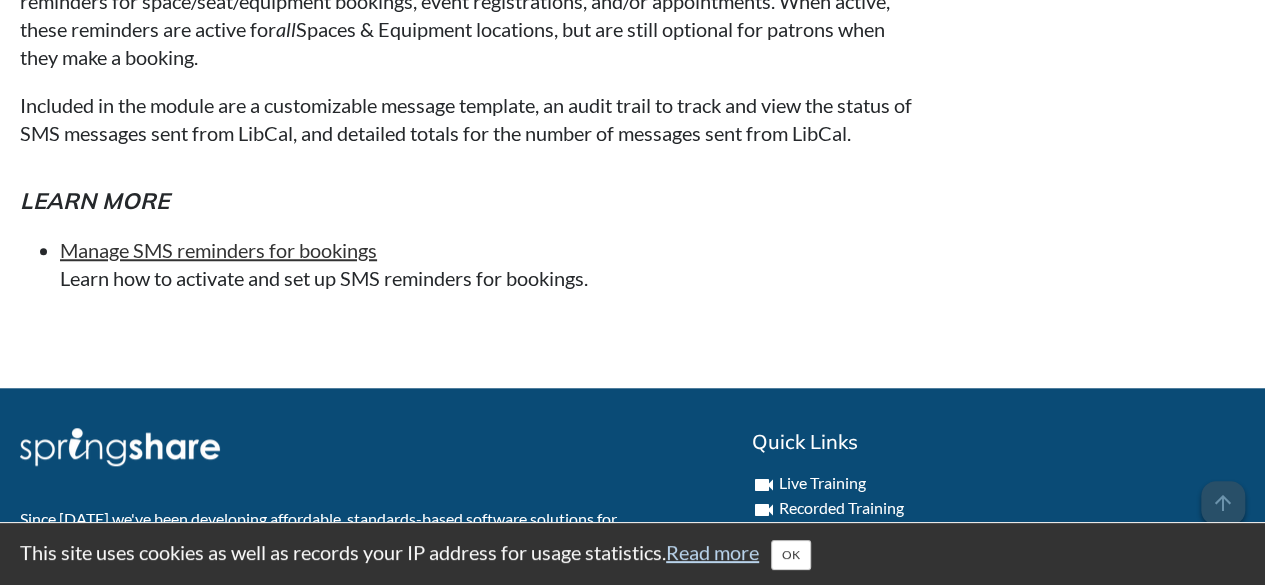 click on "Included in the module are a customizable message template, an audit trail to track and view the status of SMS messages sent from LibCal, and detailed totals for the number of messages sent from LibCal." at bounding box center [472, 119] 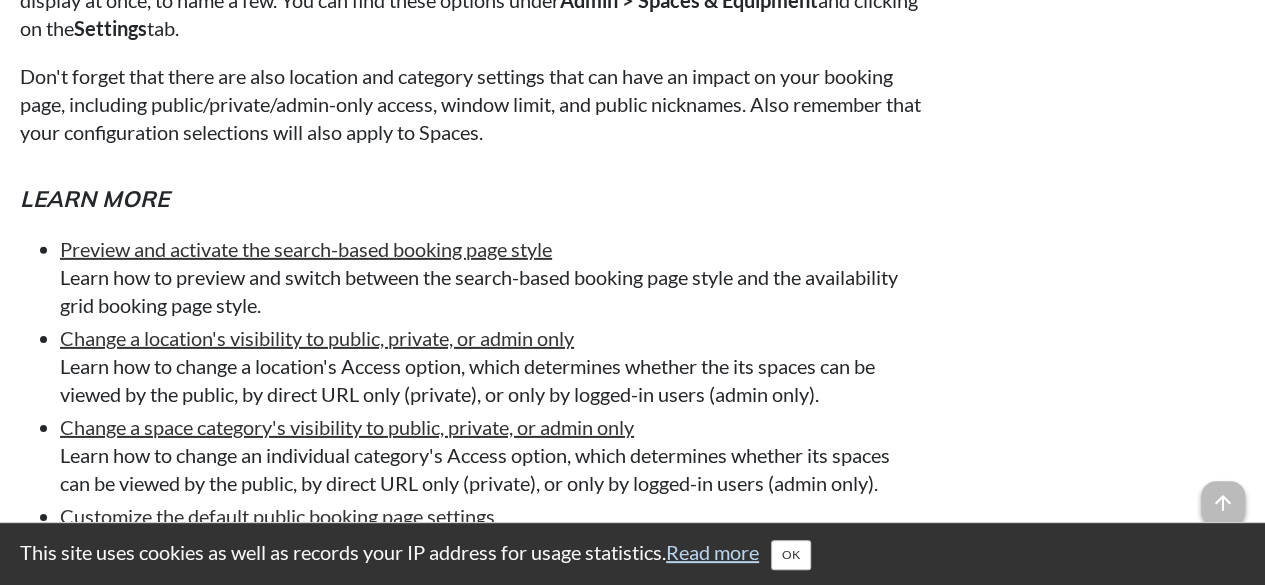 scroll, scrollTop: 14690, scrollLeft: 0, axis: vertical 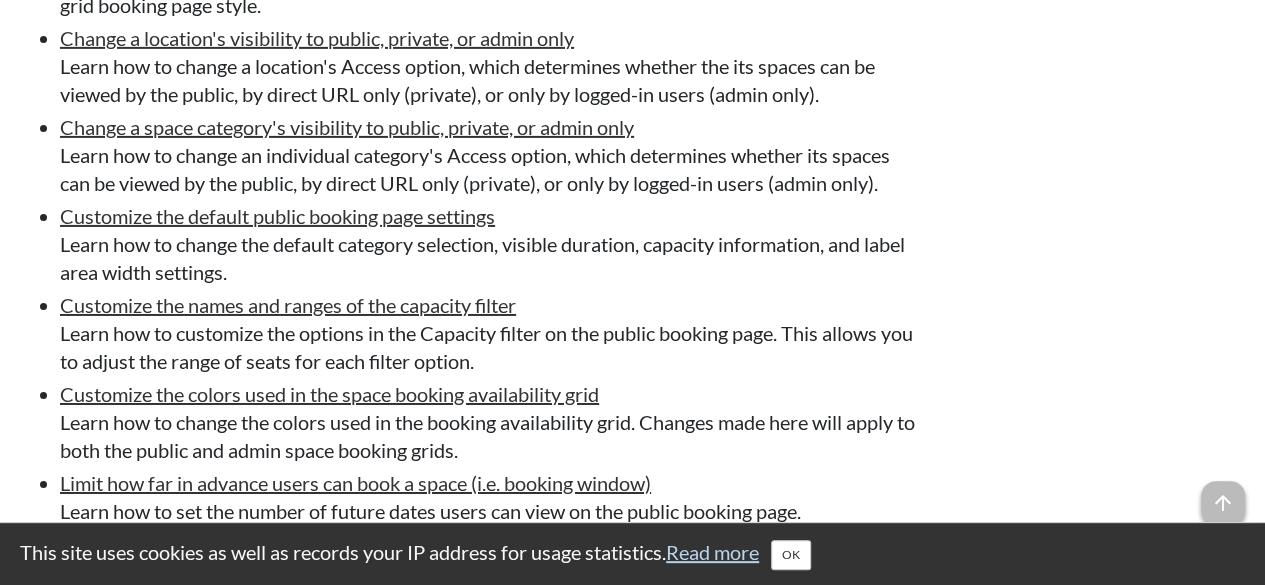 click on "In this article
Getting started Create and customize locations Add zones to locations (optional) Add categories to locations Add spaces to categories Add seats to spaces Set up your hours and add exceptions Public booking page style and settings Optional customizations
The Seat Bookings module is available as an add-on to your LibCal subscription. When activated for your LibCal system, the Seat Booking module lets you make either entire spaces or individual seats  within  a space available for booking. This allows you to more easily advertise and manage a space's seating capacity. Because the same  general settings and booking limits  you can apply to a space's category are also applied to its seats, this allows you to:
Activate staff-mediated seat bookings
." at bounding box center [632, -4435] 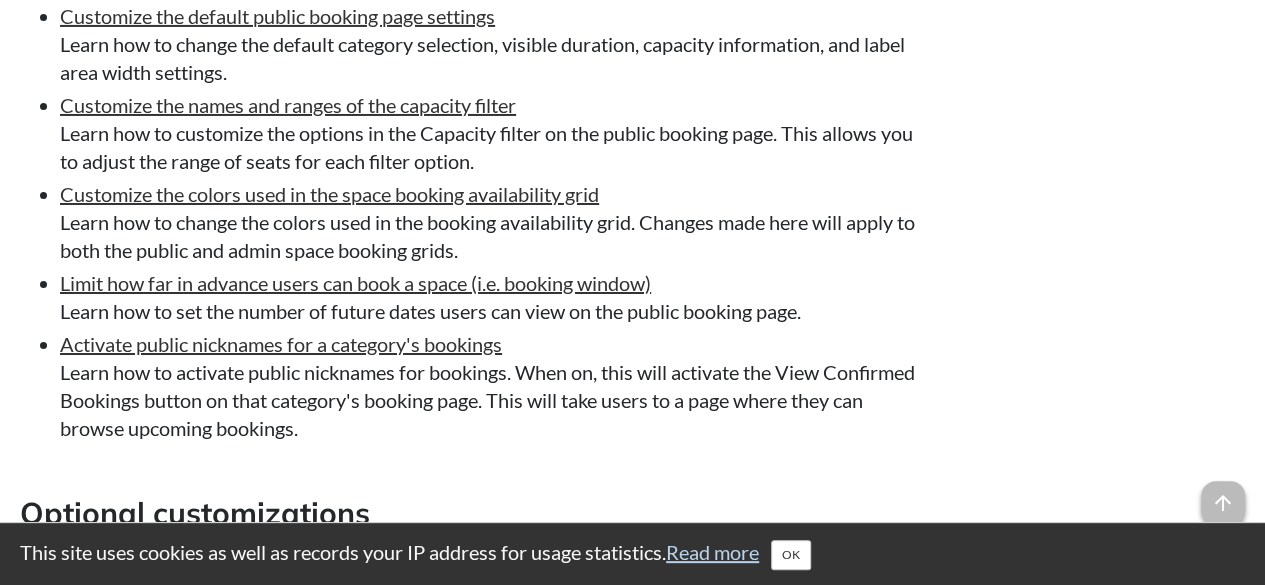 scroll, scrollTop: 14990, scrollLeft: 0, axis: vertical 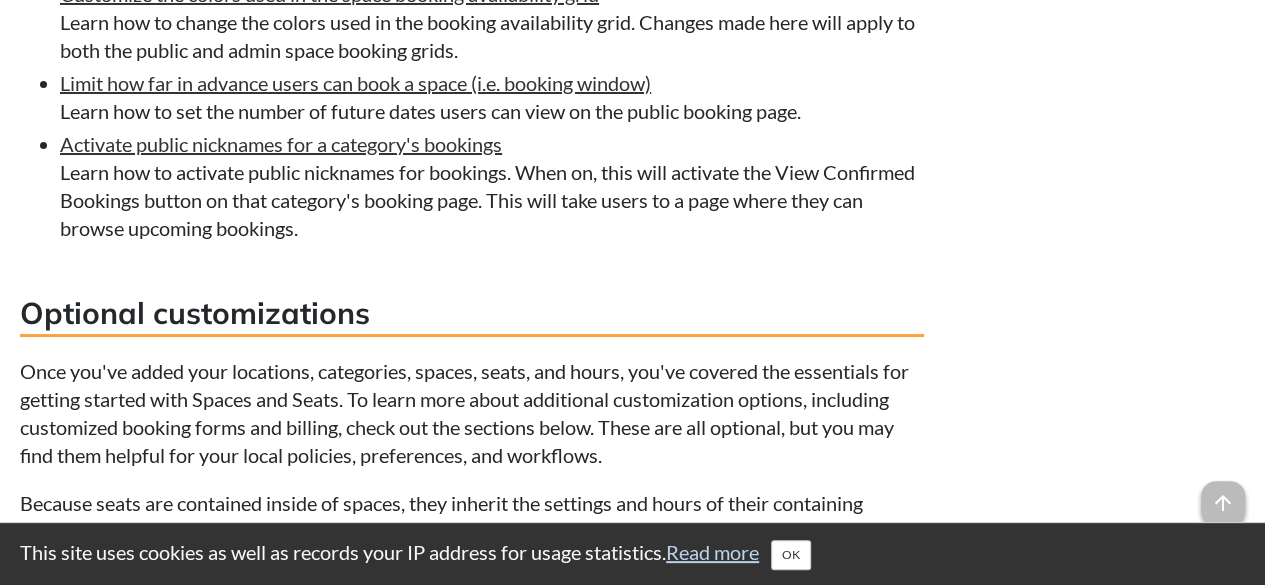 click on "The Seat Bookings module is available as an add-on to your LibCal subscription. When activated for your LibCal system, the Seat Booking module lets you make either entire spaces or individual seats  within  a space available for booking. This allows you to more easily advertise and manage a space's seating capacity. Because the same  general settings and booking limits  you can apply to a space's category are also applied to its seats, this allows you to:
Activate staff-mediated seat bookings
Define the minimum and maximum duration of each booking
Restrict the number of times or minutes a patron can book a seat by day, week, month, year, and/or simultaneously
Limit how many days in advance patrons can book spaces
Add padding time after a booking, allowing you to clean up and reset the seat before the next patron arrives
By applying custom availability hours to a space, limit the hours a space's seats are available to be booked each day of the week
.
info" at bounding box center [472, -4835] 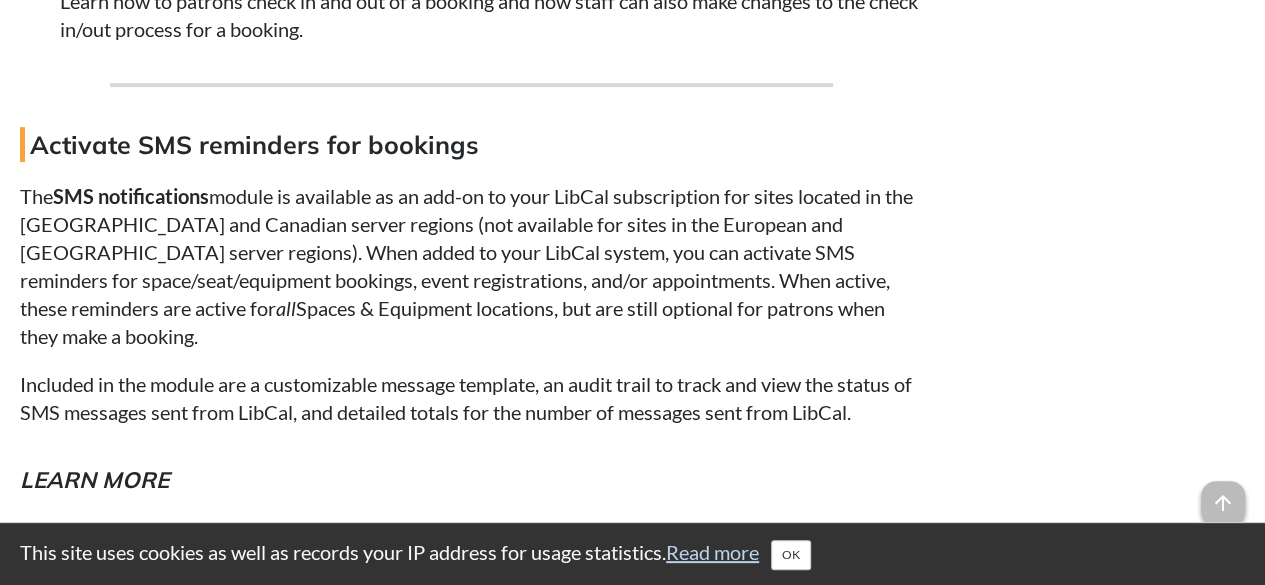 scroll, scrollTop: 19990, scrollLeft: 0, axis: vertical 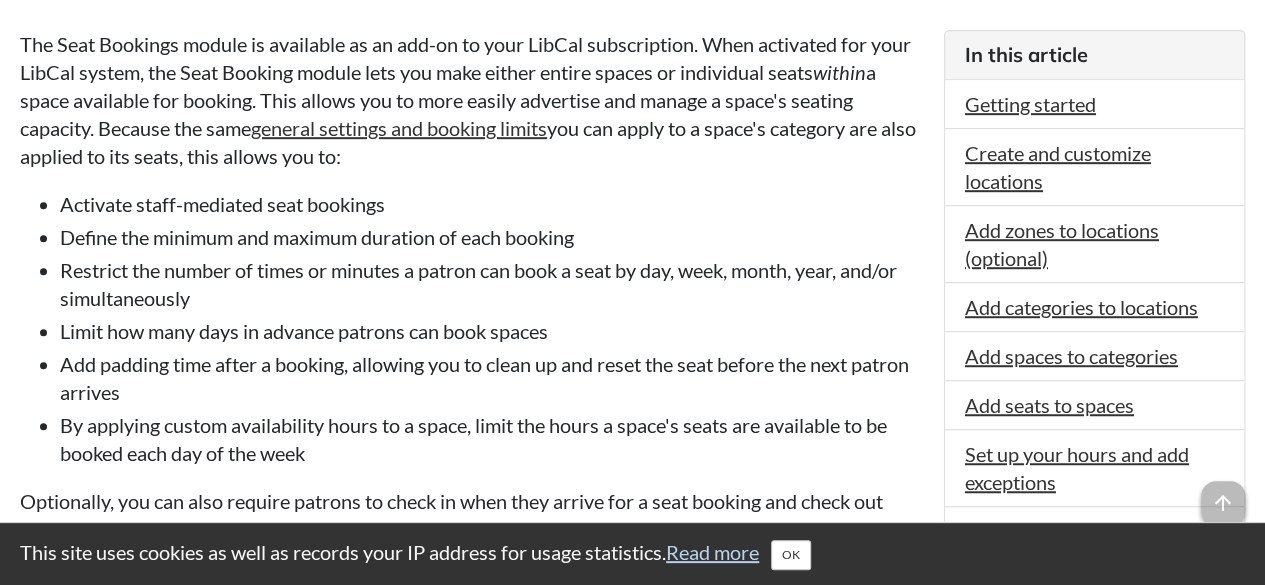 click on "Restrict the number of times or minutes a patron can book a seat by day, week, month, year, and/or simultaneously" at bounding box center [492, 284] 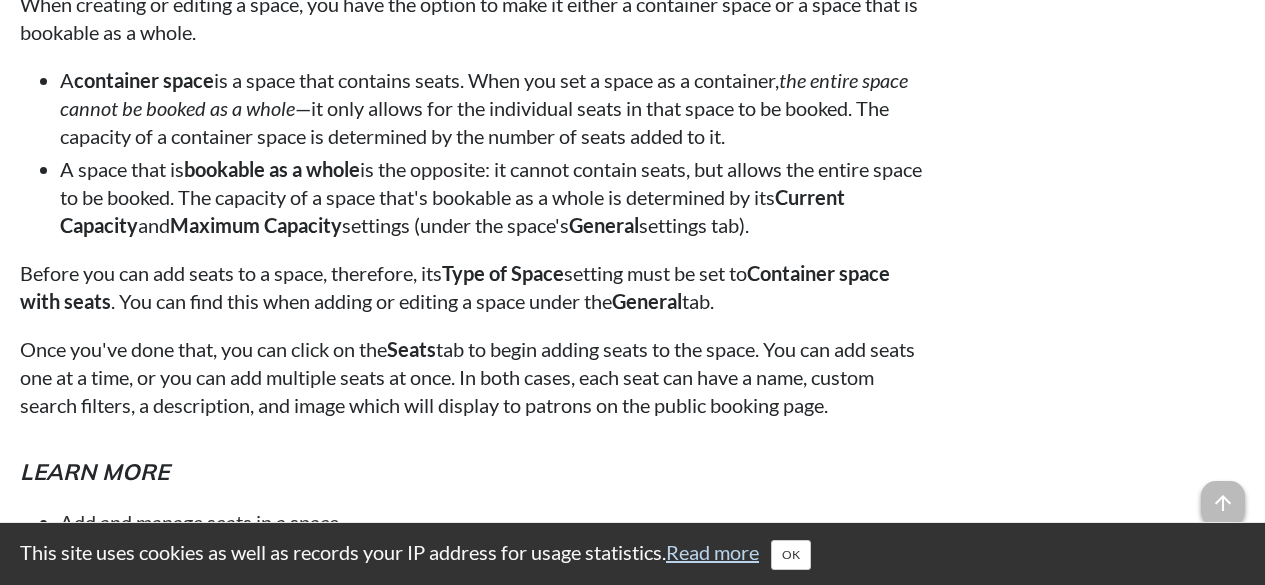 scroll, scrollTop: 9261, scrollLeft: 0, axis: vertical 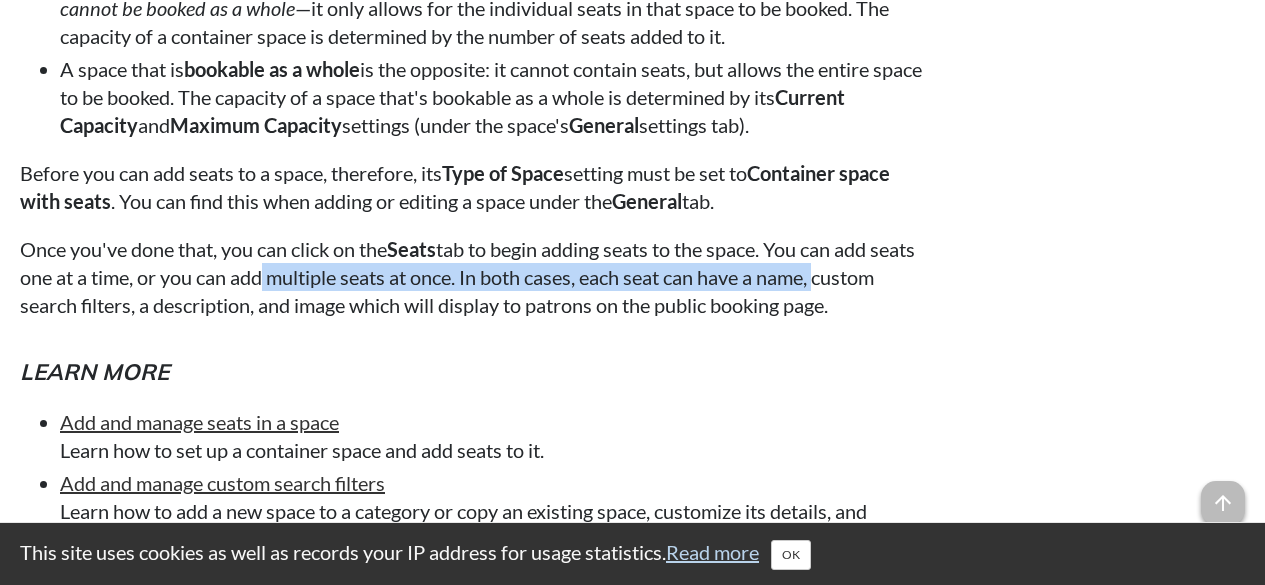drag, startPoint x: 495, startPoint y: 327, endPoint x: 906, endPoint y: 327, distance: 411 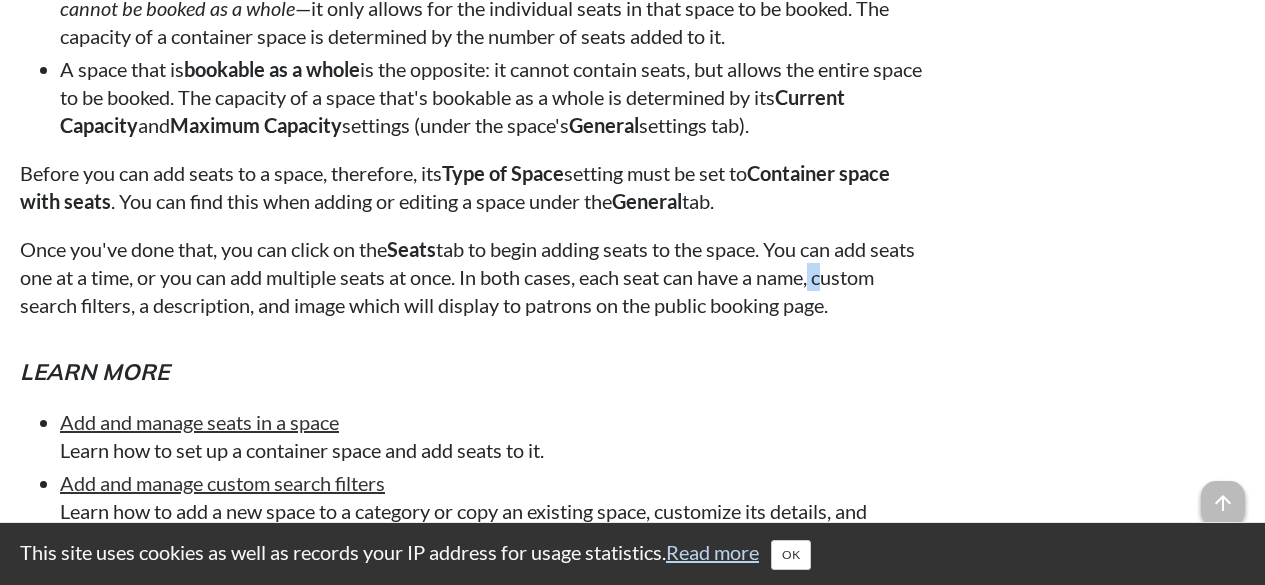 click on "Once you've done that, you can click on the  Seats  tab to begin adding seats to the space. You can add seats one at a time, or you can add multiple seats at once. In both cases, each seat can have a name, custom search filters, a description, and image which will display to patrons on the public booking page." at bounding box center [472, 277] 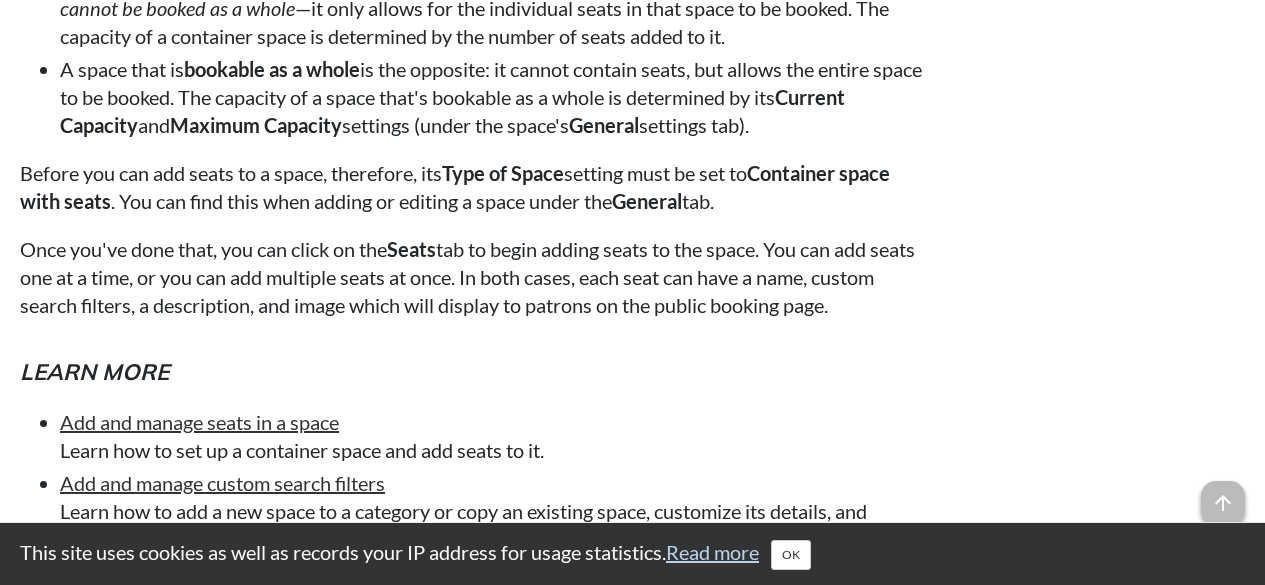 click on "Related links
Manage space bookings
Opens in new window
SpringyU: Setting up Spaces with Seats
Opens in new window
Related articles
Manage seat bookings Set up and customize Equipment Bookings Set up and customize Space Bookings Set up and customize LibMaps Set up and customize Tickets & Passes Manage equipment bookings Manage space bookings Appointments 101: Set up your schedule and manage appointments Set up your LibAnswers ticket queues and tags" at bounding box center (1094, 1316) 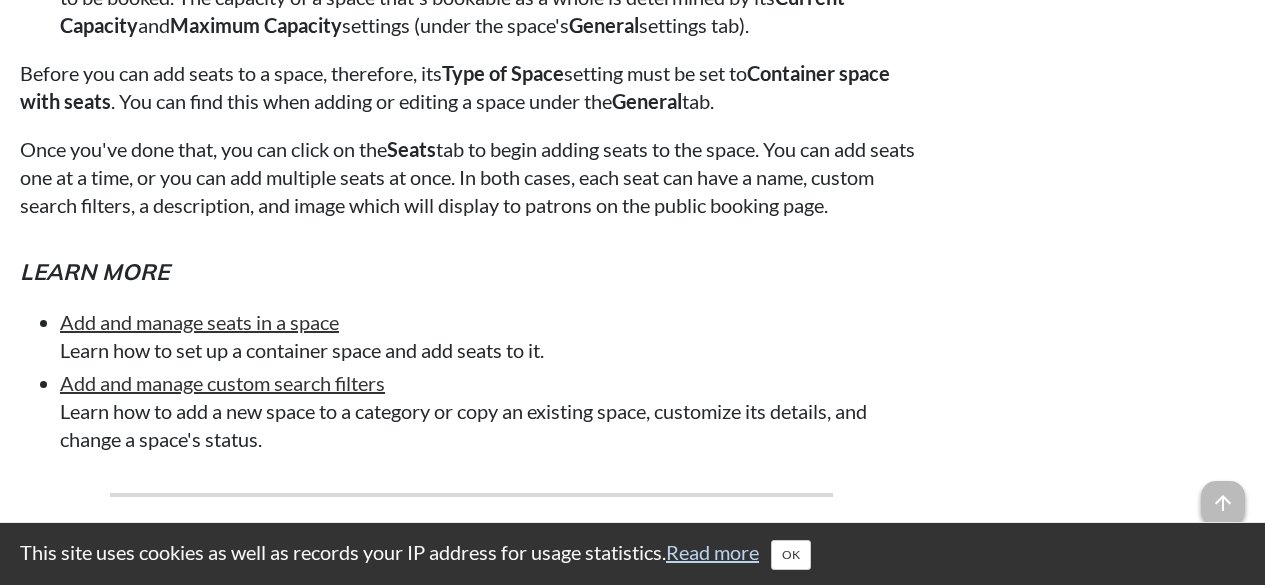 click on "In this article
Getting started Create and customize locations Add zones to locations (optional) Add categories to locations Add spaces to categories Add seats to spaces Set up your hours and add exceptions Public booking page style and settings Optional customizations
The Seat Bookings module is available as an add-on to your LibCal subscription. When activated for your LibCal system, the Seat Booking module lets you make either entire spaces or individual seats  within  a space available for booking. This allows you to more easily advertise and manage a space's seating capacity. Because the same  general settings and booking limits  you can apply to a space's category are also applied to its seats, this allows you to:
Activate staff-mediated seat bookings
." at bounding box center (632, 894) 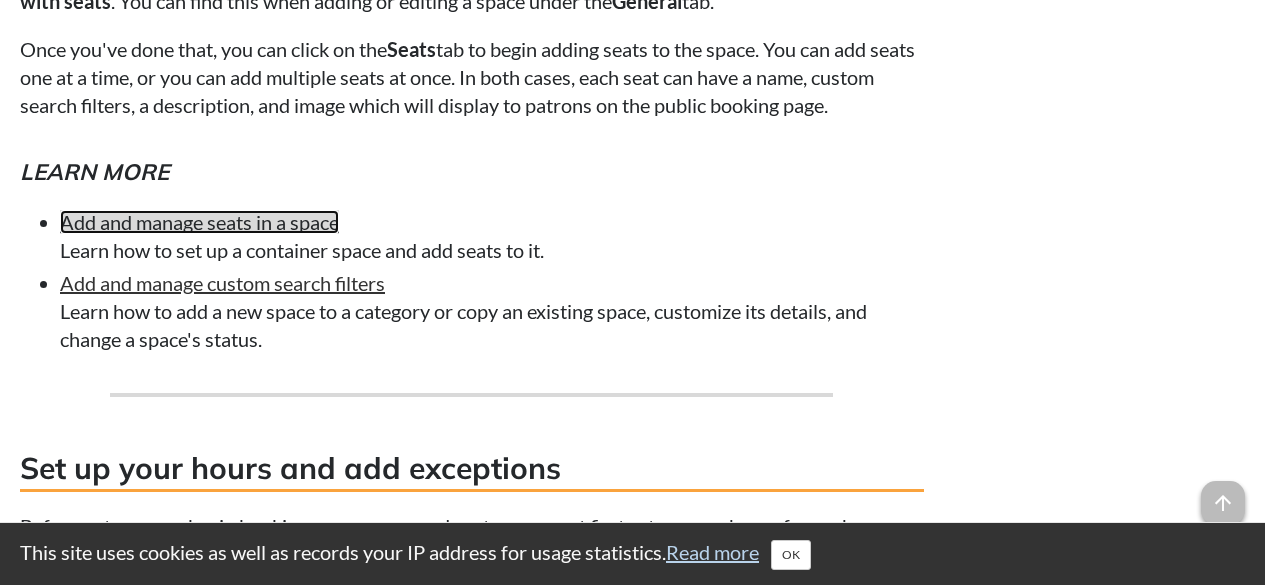 click on "Add and manage seats in a space" at bounding box center (199, 222) 